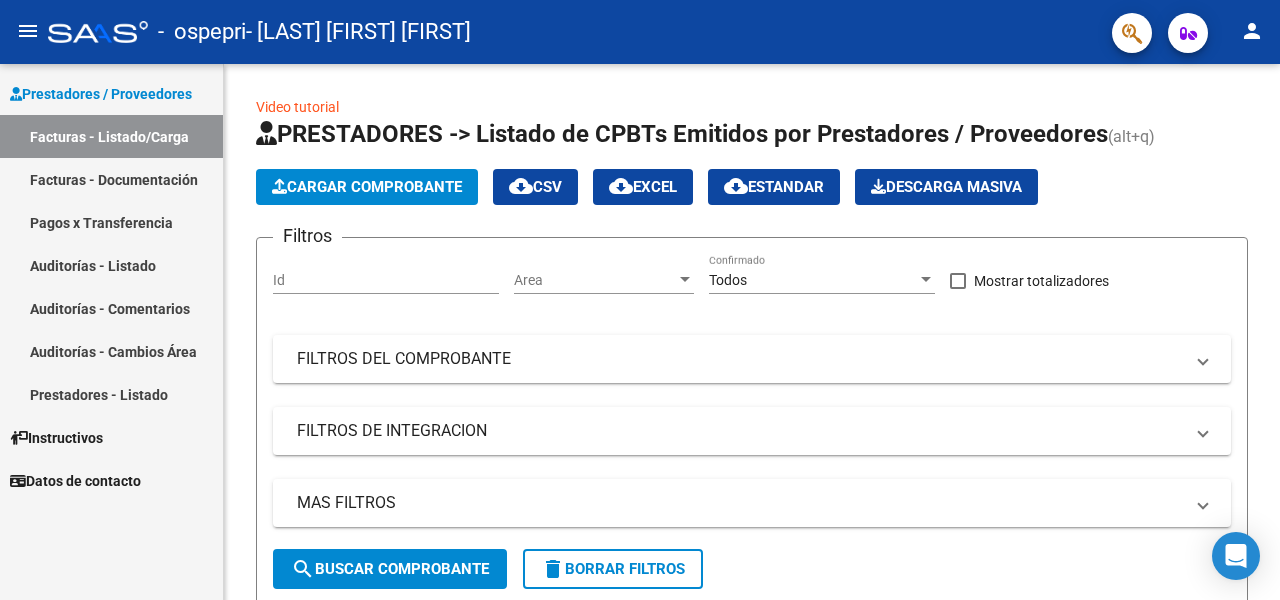 scroll, scrollTop: 0, scrollLeft: 0, axis: both 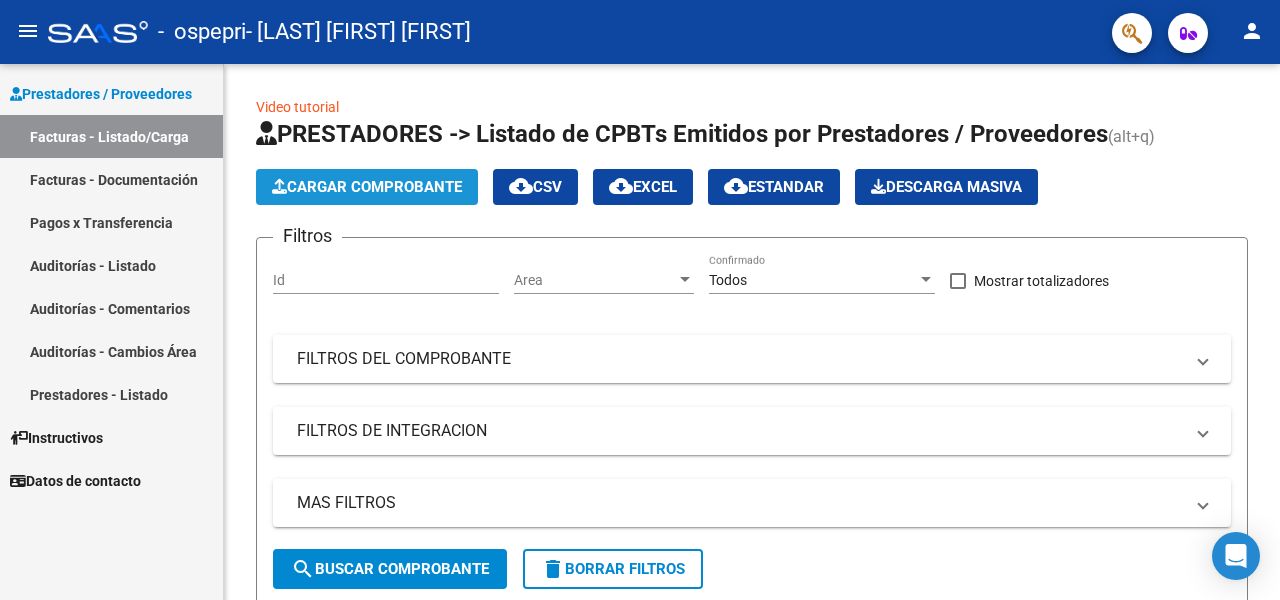 click on "Cargar Comprobante" 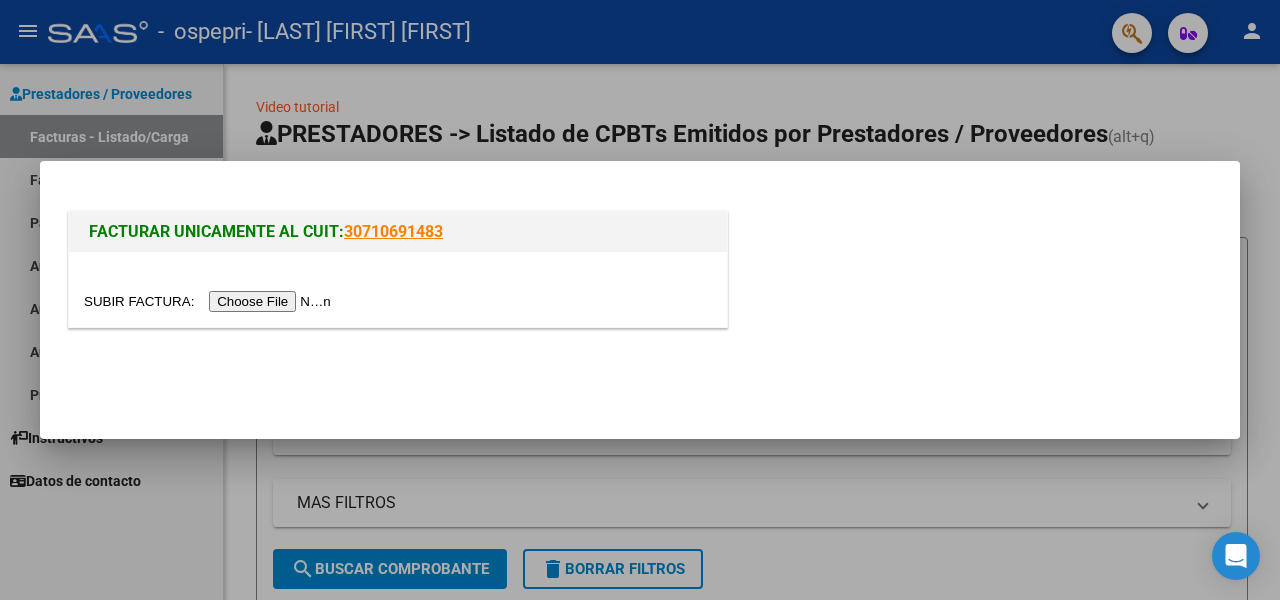 click at bounding box center [210, 301] 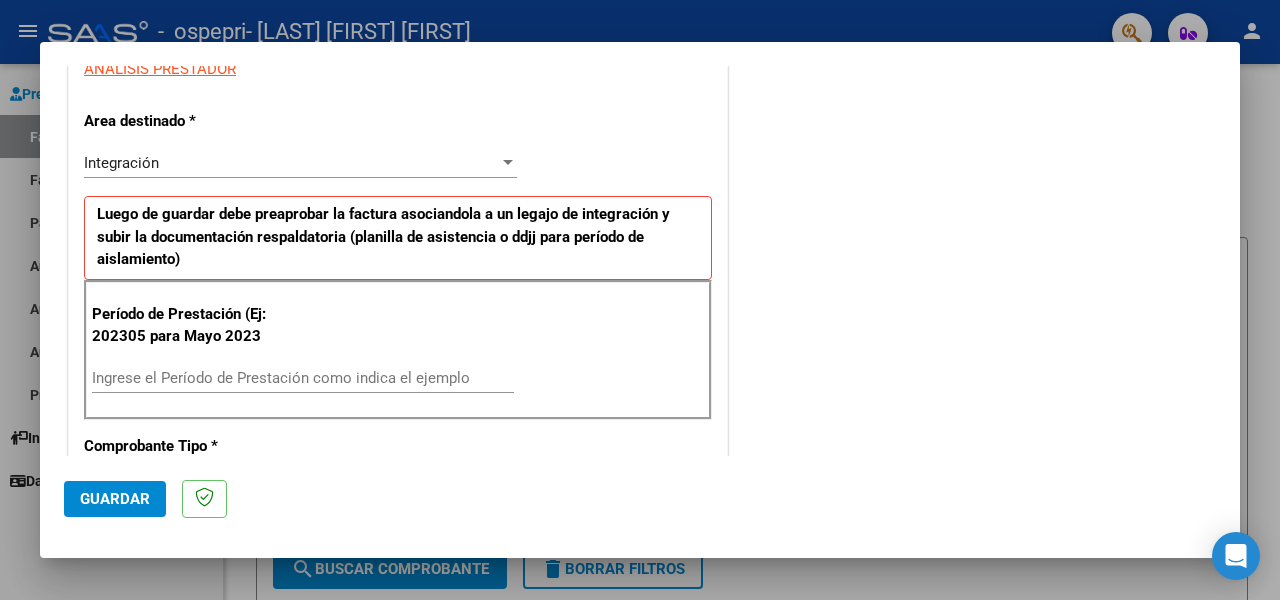 scroll, scrollTop: 400, scrollLeft: 0, axis: vertical 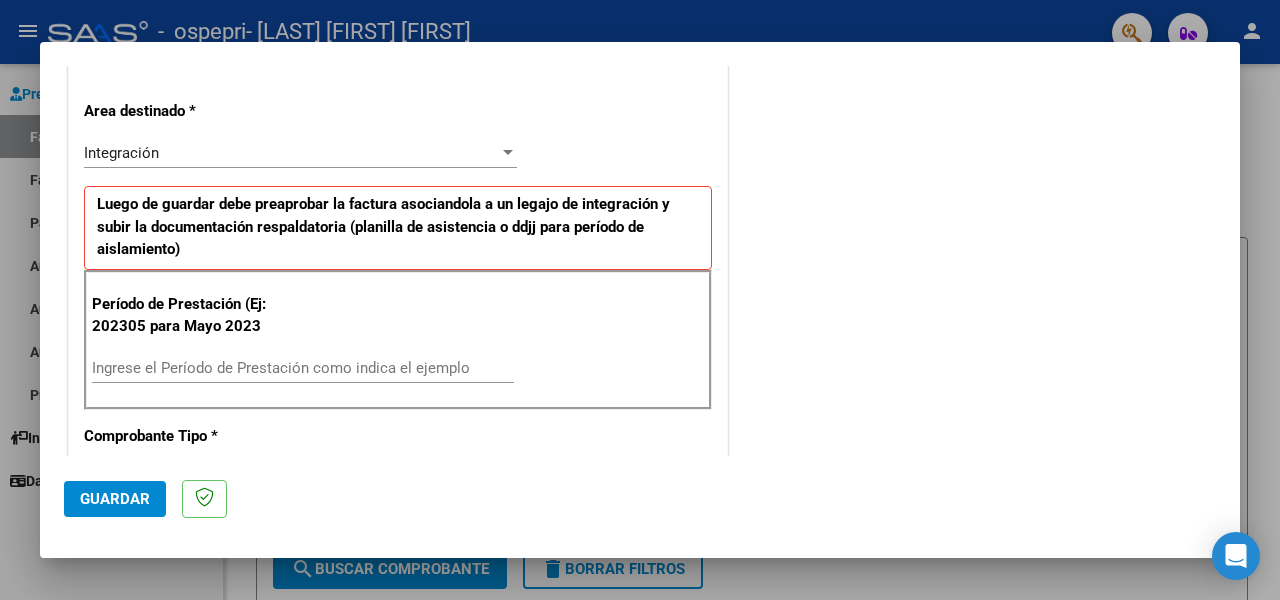click on "Ingrese el Período de Prestación como indica el ejemplo" at bounding box center [303, 368] 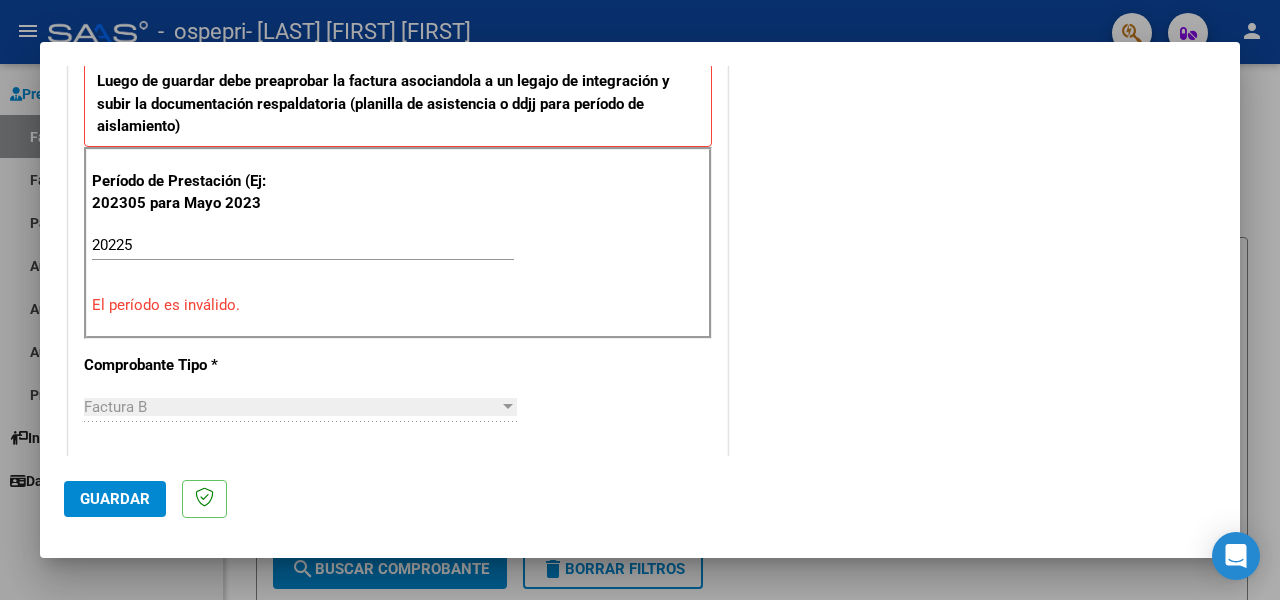 scroll, scrollTop: 500, scrollLeft: 0, axis: vertical 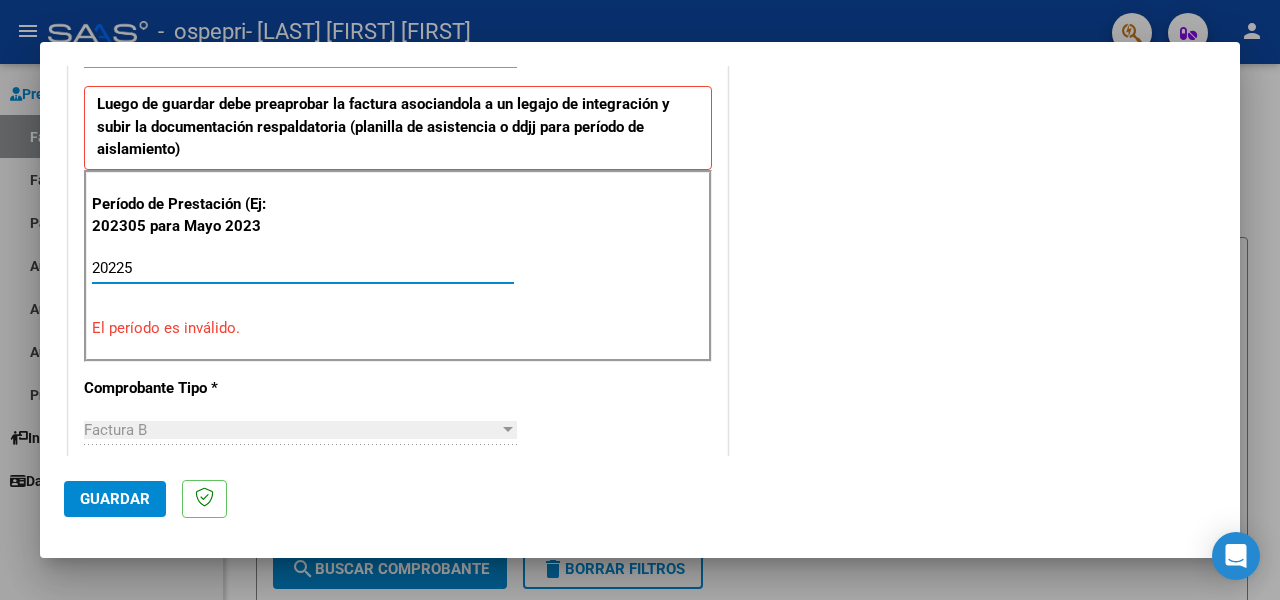 click on "20225" at bounding box center (303, 268) 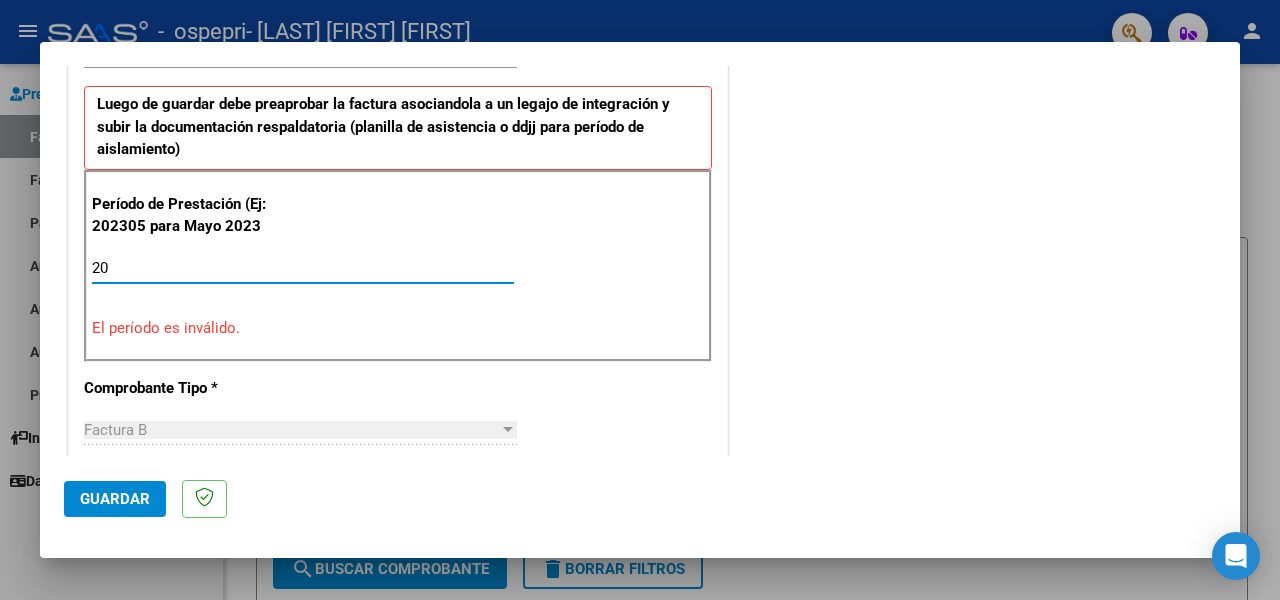 type on "2" 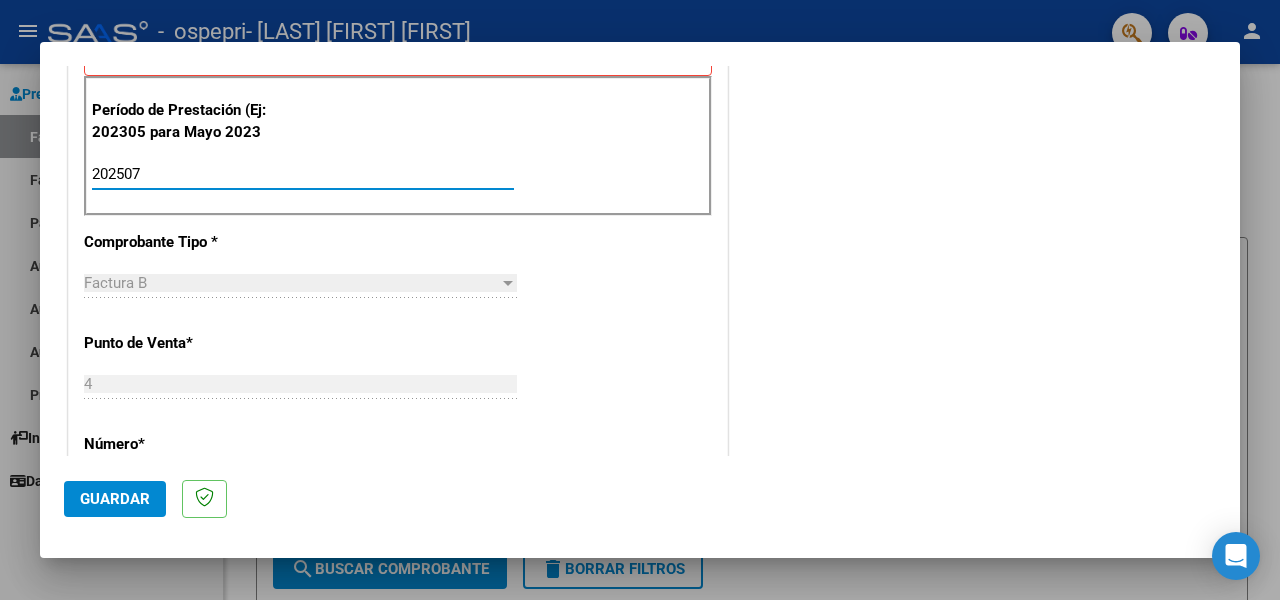 scroll, scrollTop: 600, scrollLeft: 0, axis: vertical 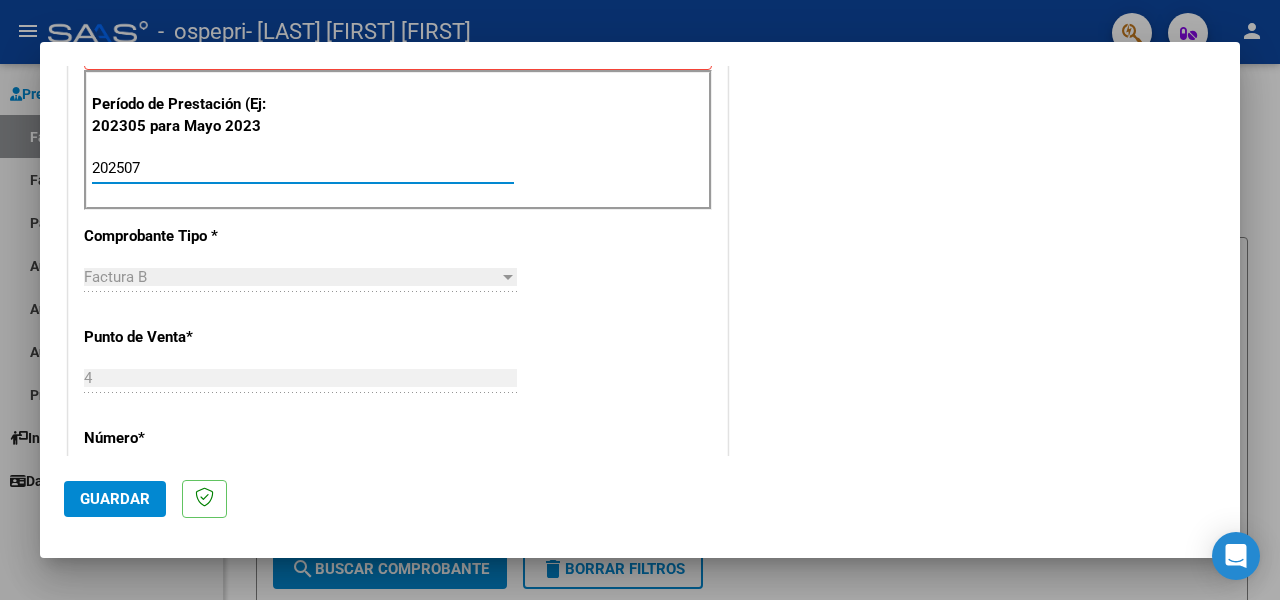 type on "202507" 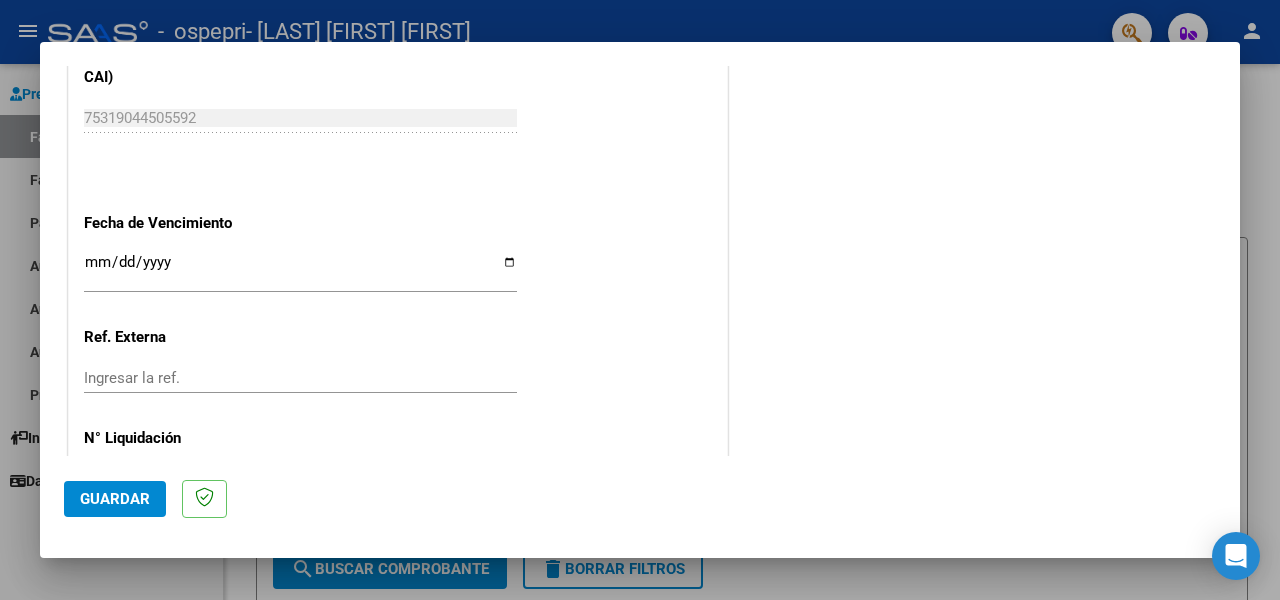 scroll, scrollTop: 1352, scrollLeft: 0, axis: vertical 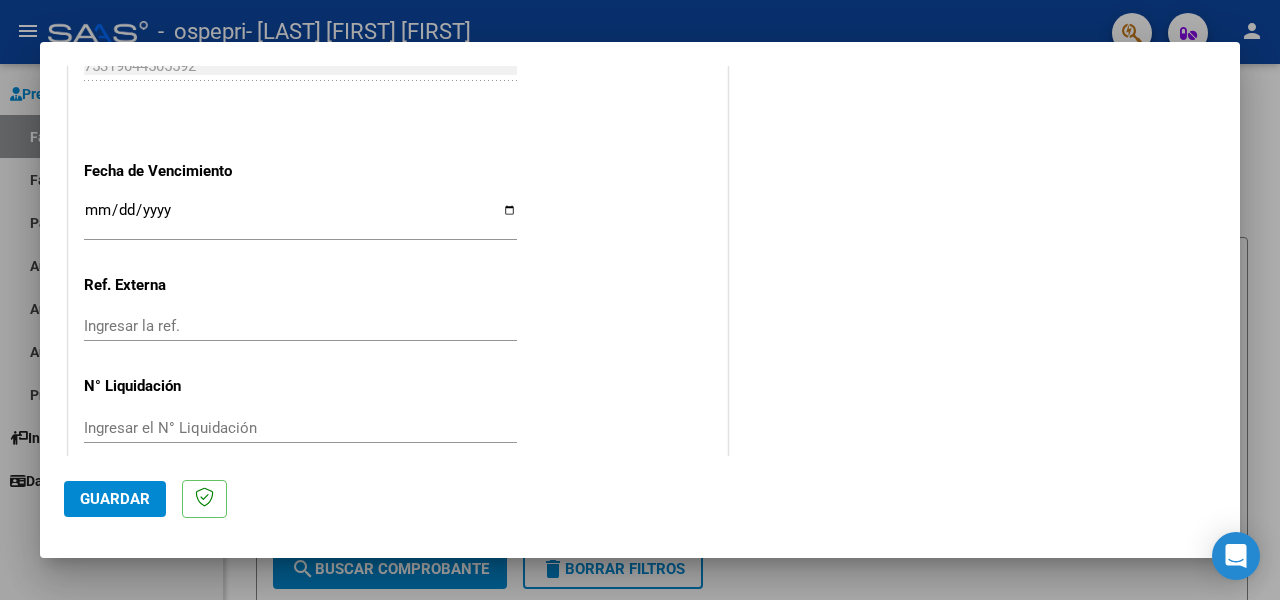 click on "Guardar" 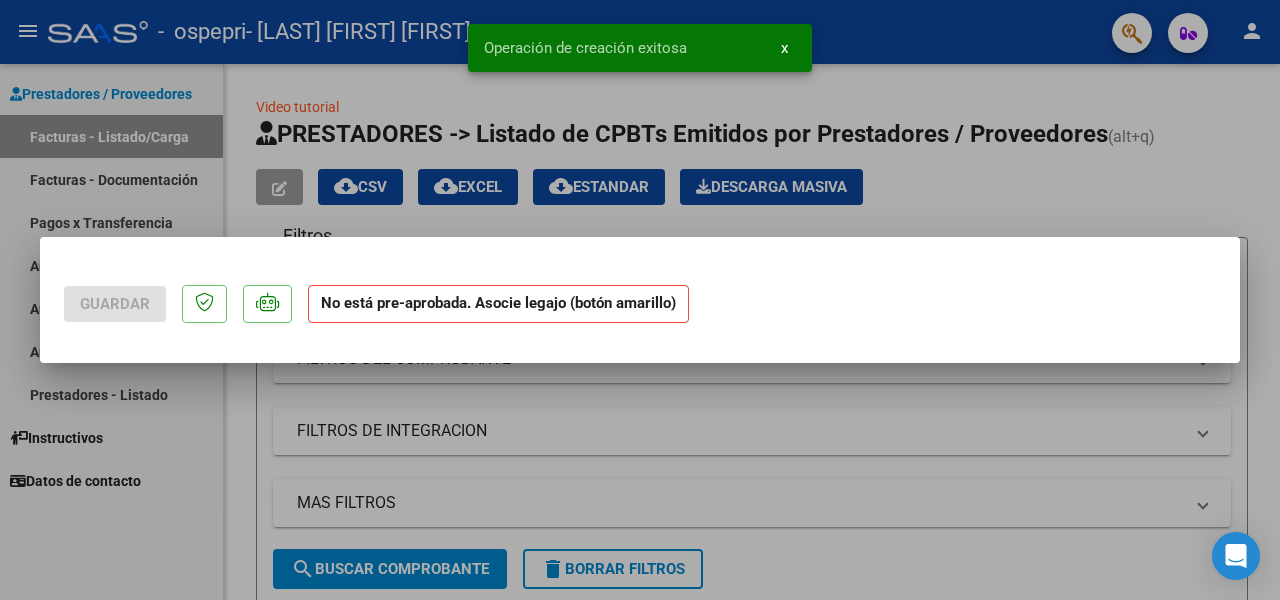 scroll, scrollTop: 0, scrollLeft: 0, axis: both 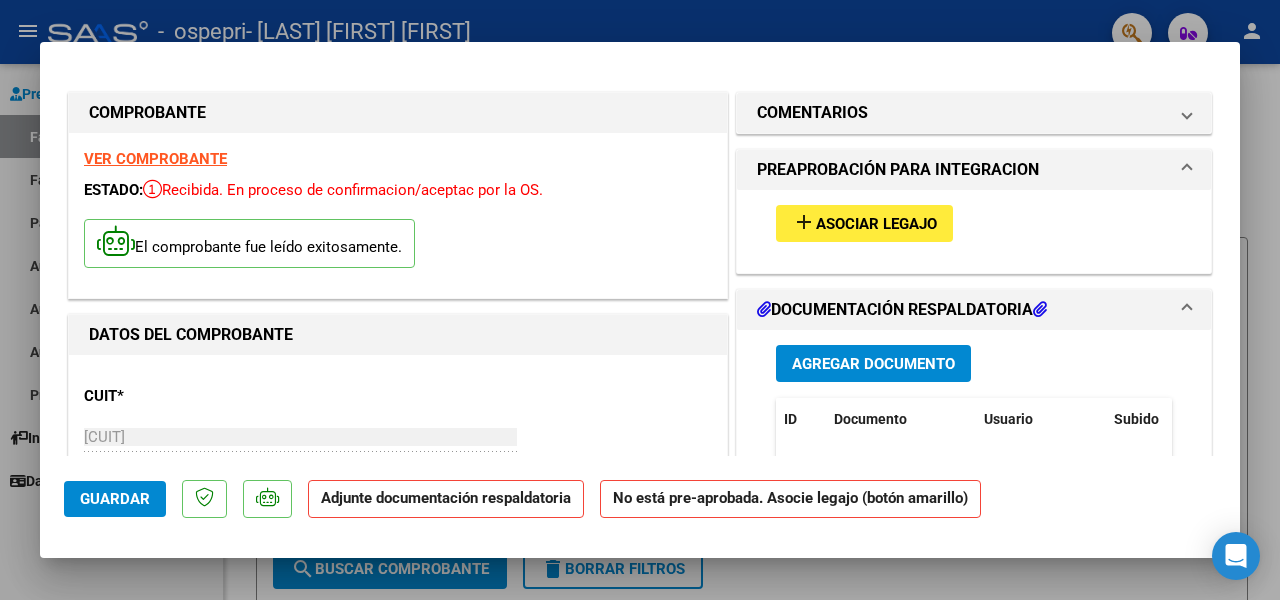 click on "Adjunte documentación respaldatoria" 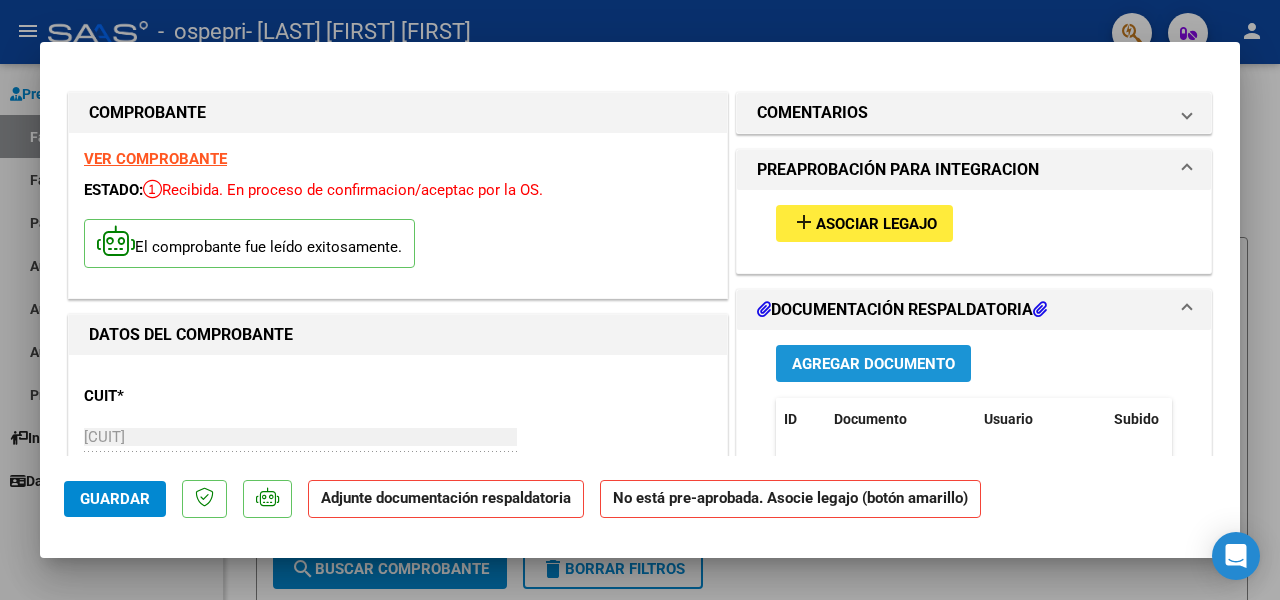 click on "Agregar Documento" at bounding box center (873, 364) 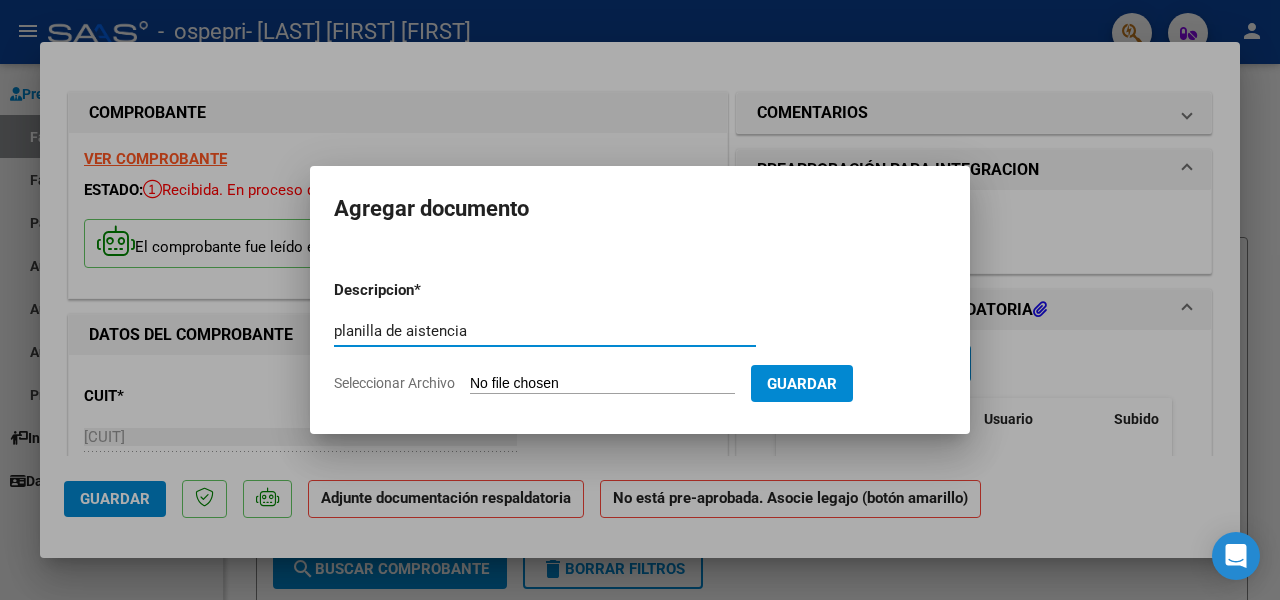 type on "planilla de aistencia" 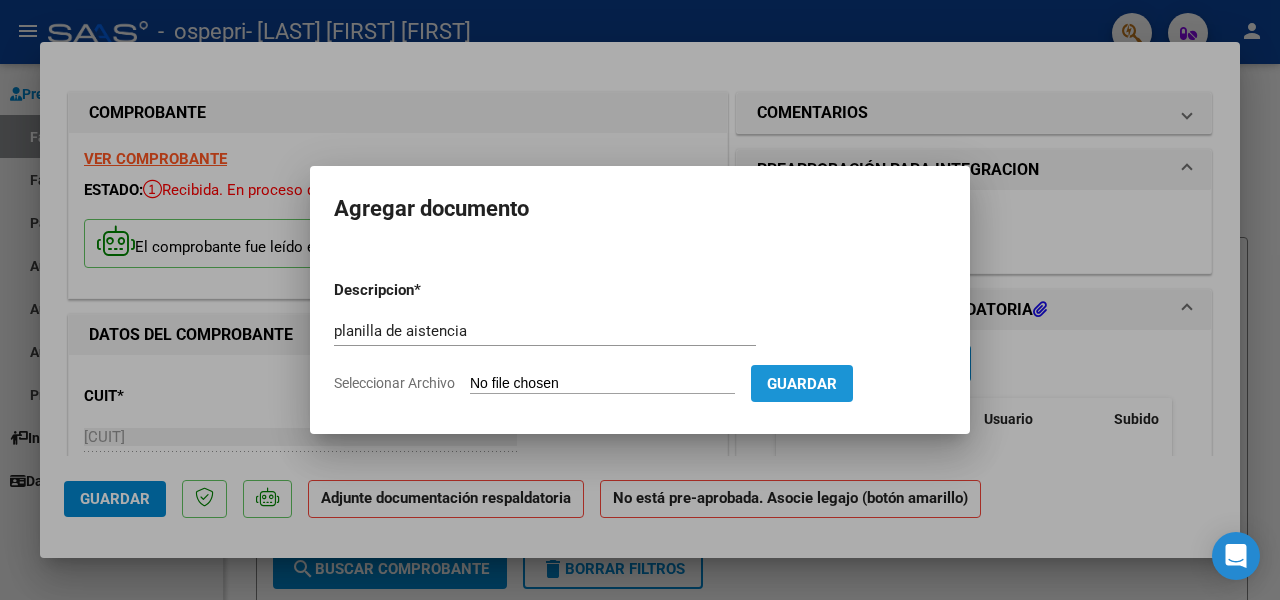 click on "Guardar" at bounding box center [802, 383] 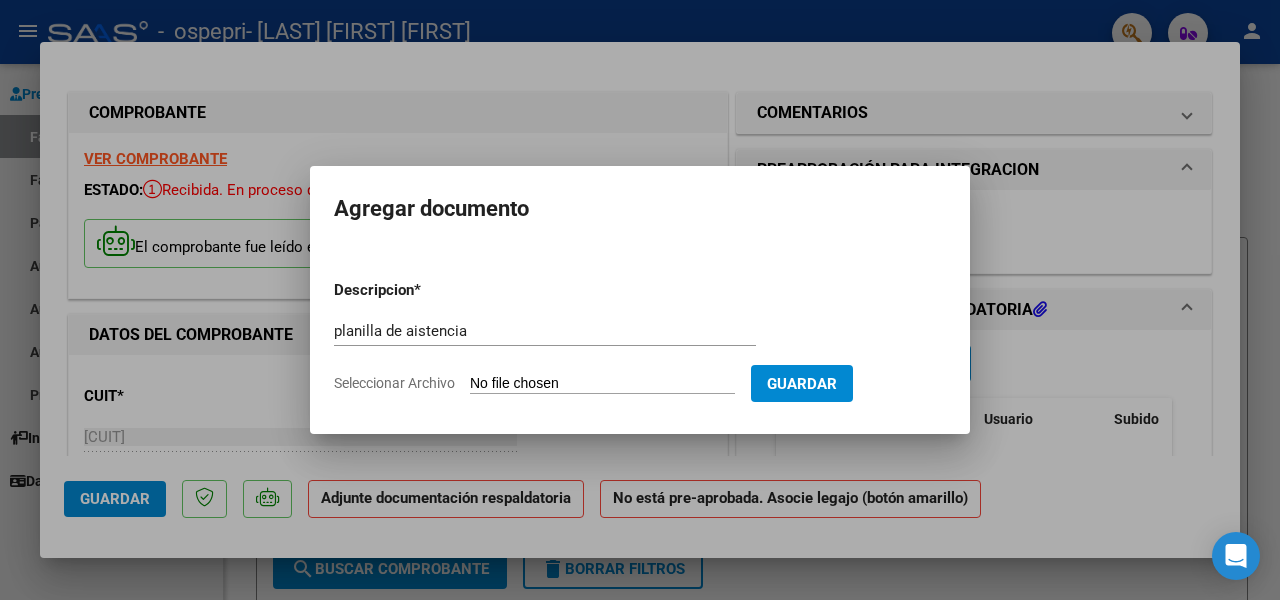 click on "Guardar" at bounding box center (802, 384) 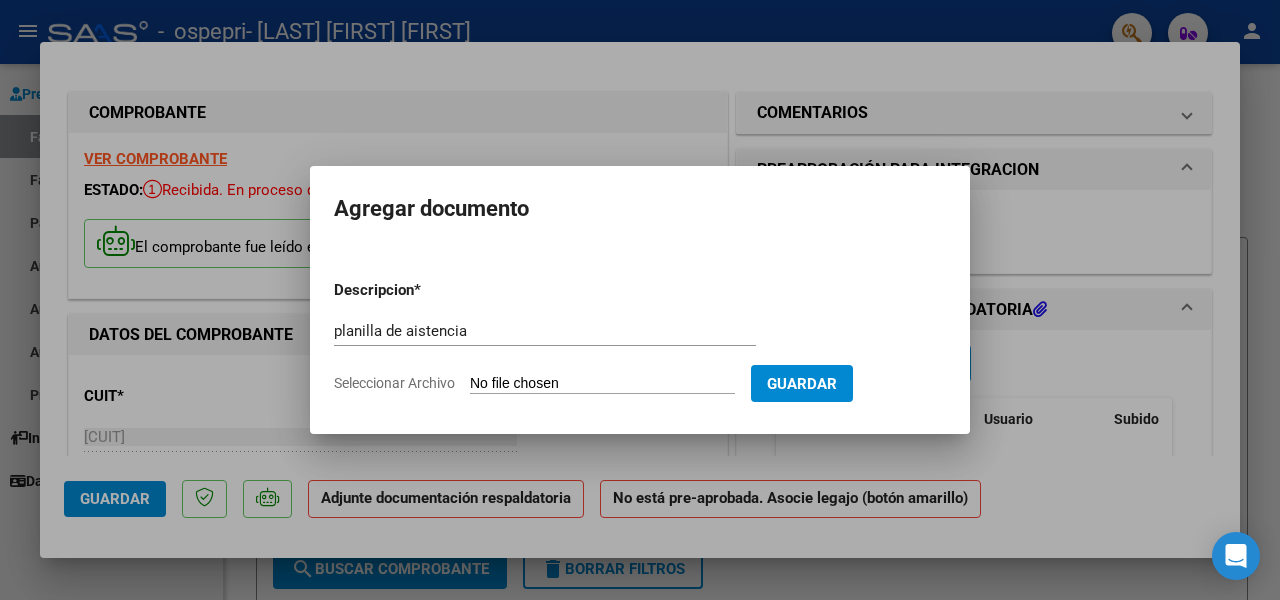 click at bounding box center [640, 300] 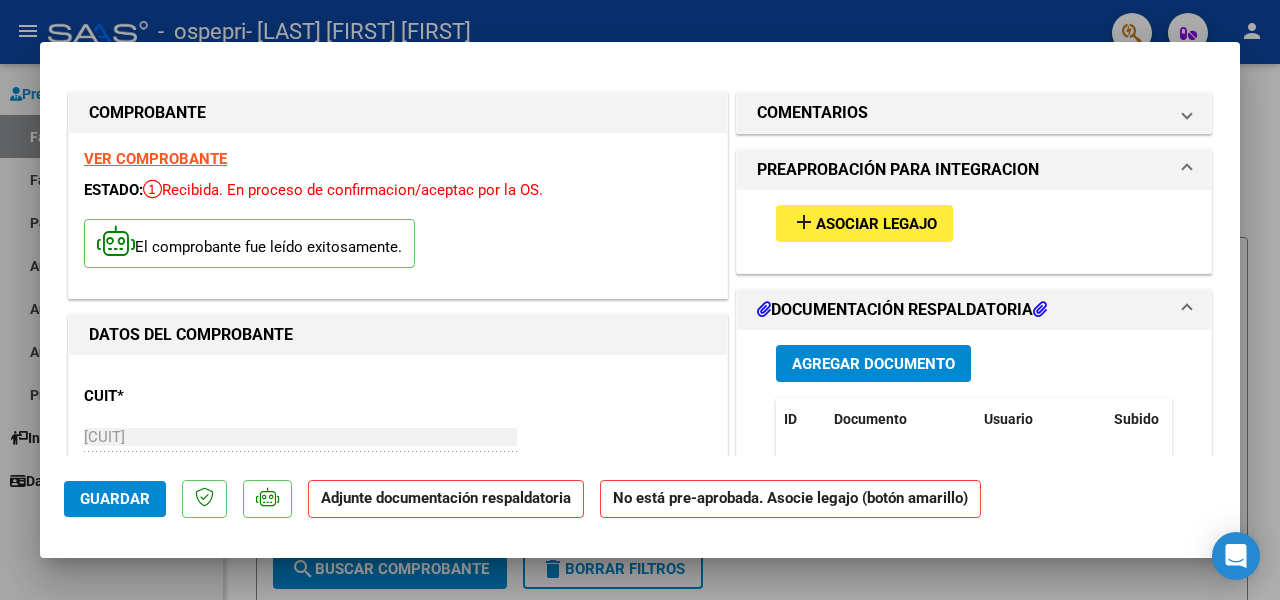 click on "Guardar" 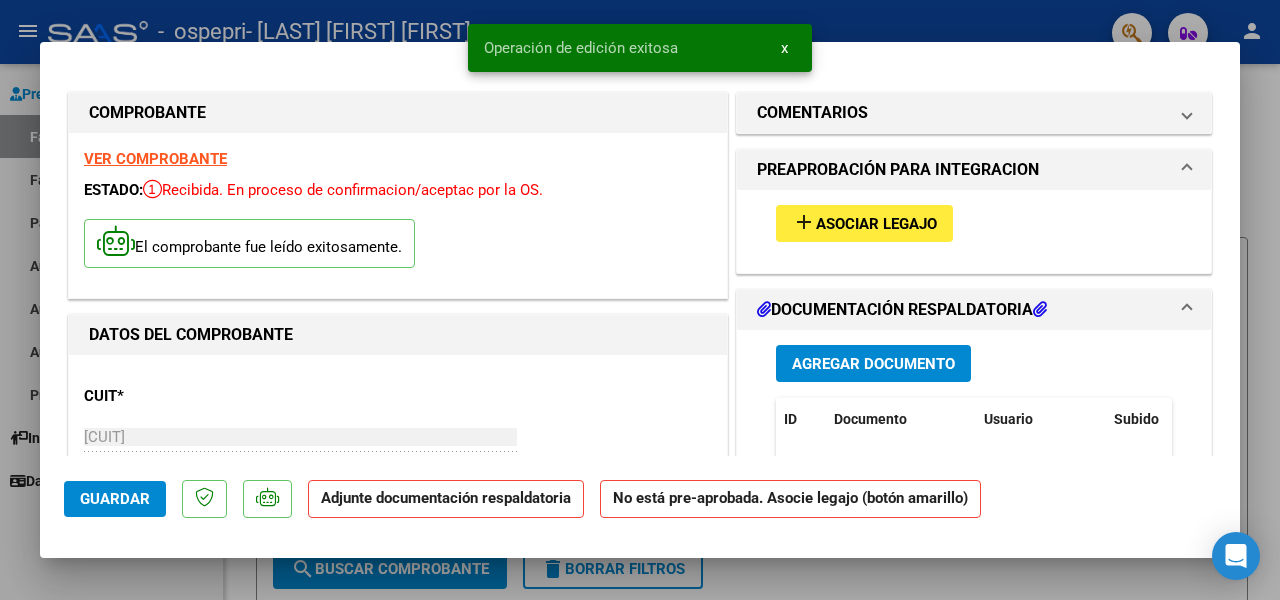 click at bounding box center (640, 300) 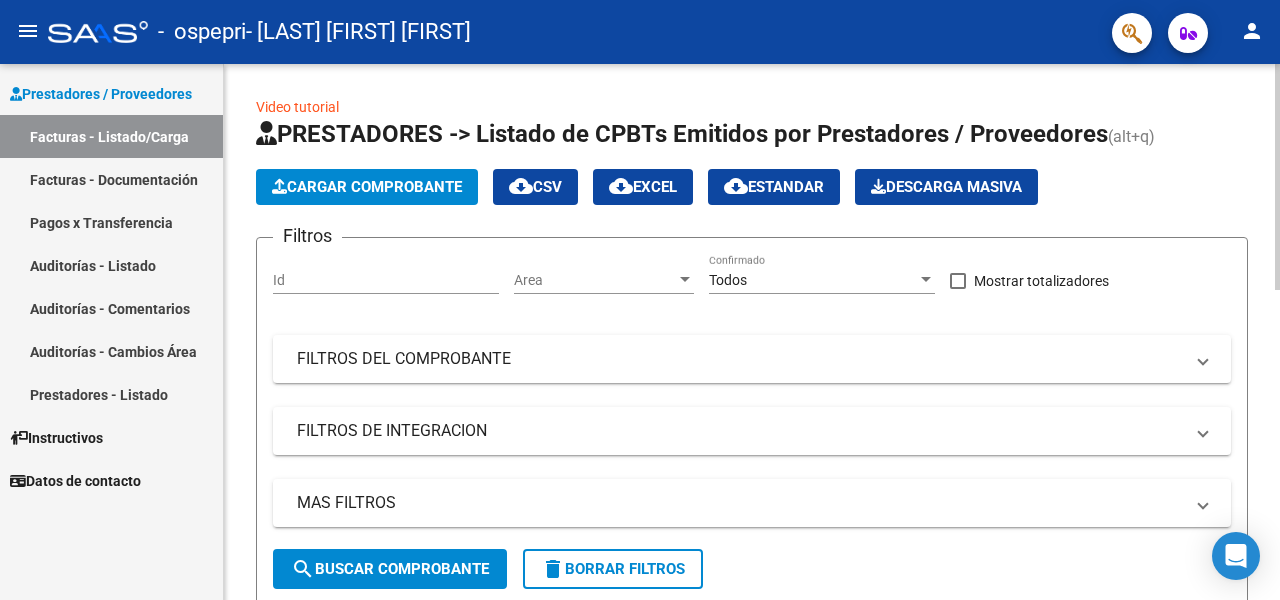 click on "Cargar Comprobante" 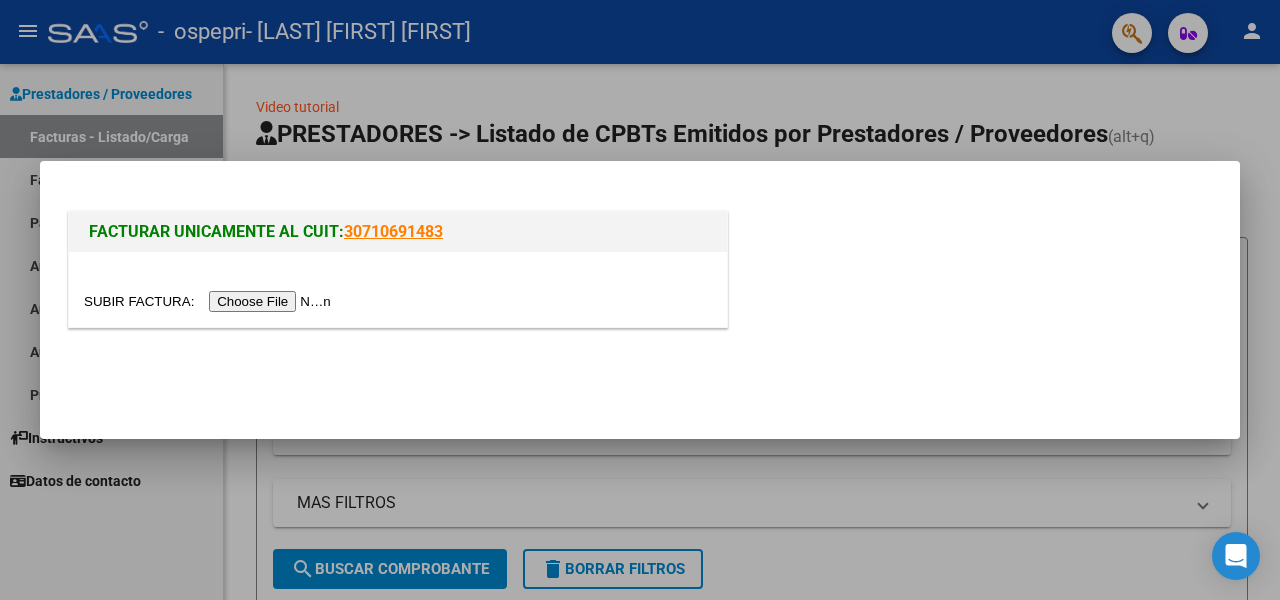 click at bounding box center [210, 301] 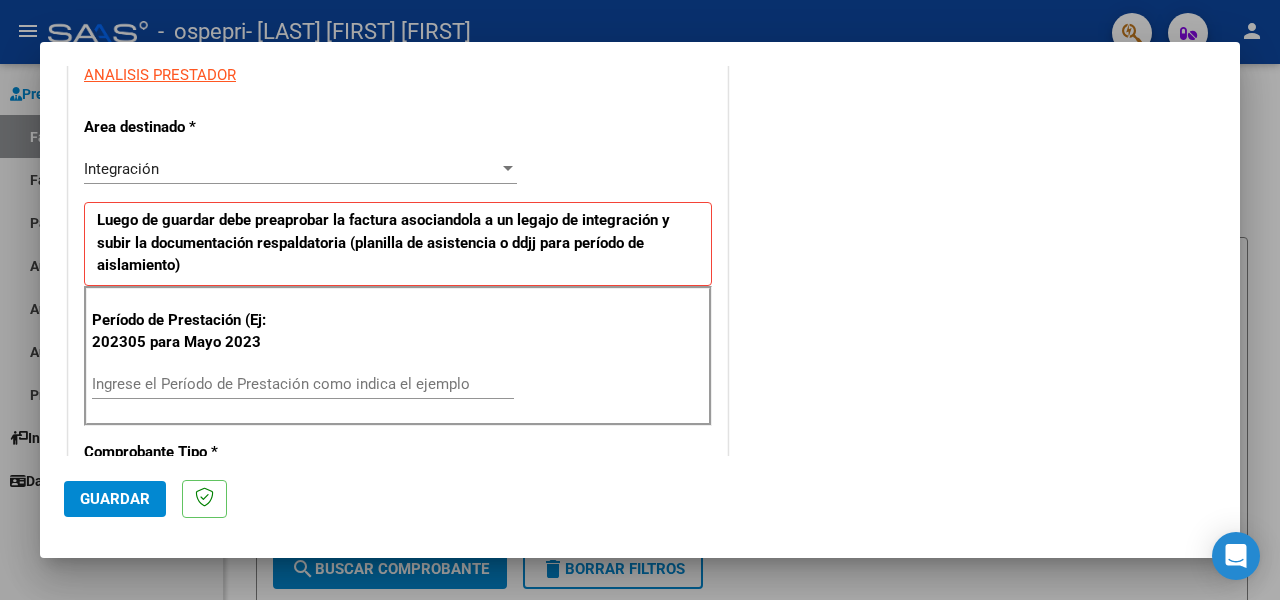 scroll, scrollTop: 400, scrollLeft: 0, axis: vertical 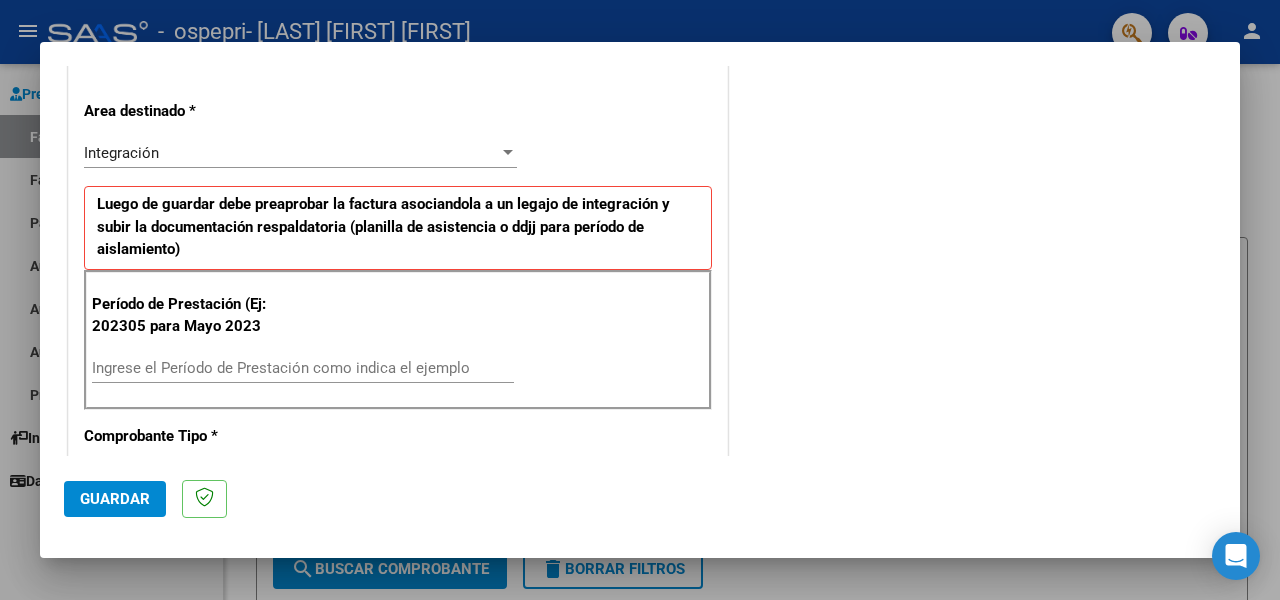 click on "Ingrese el Período de Prestación como indica el ejemplo" at bounding box center (303, 368) 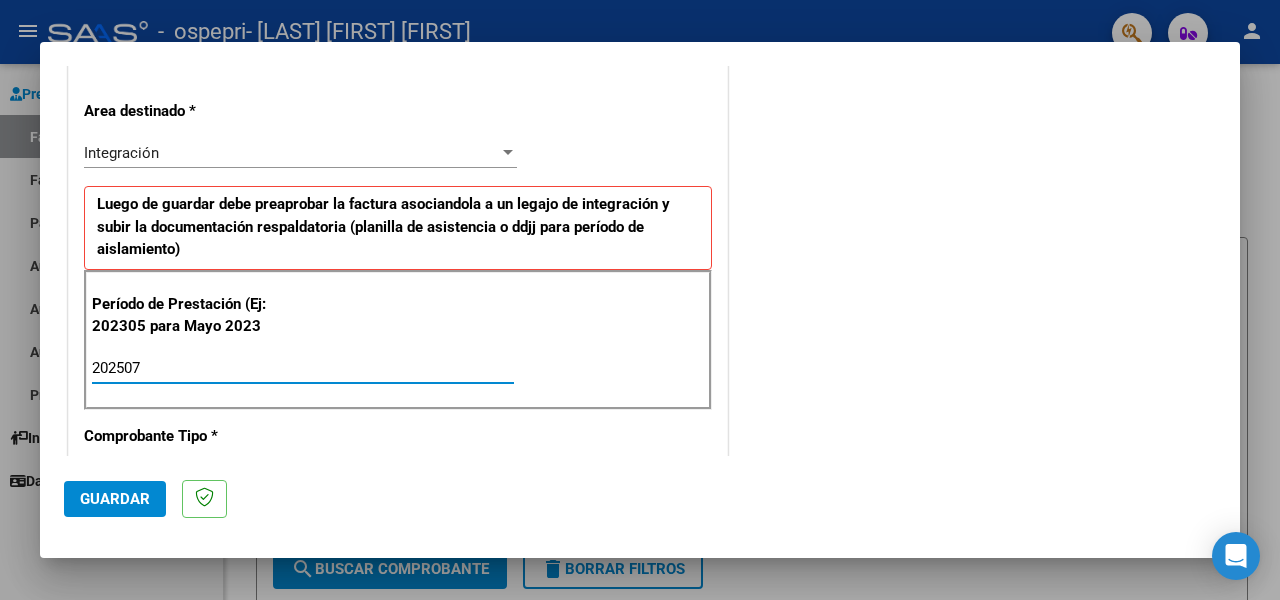 type on "202507" 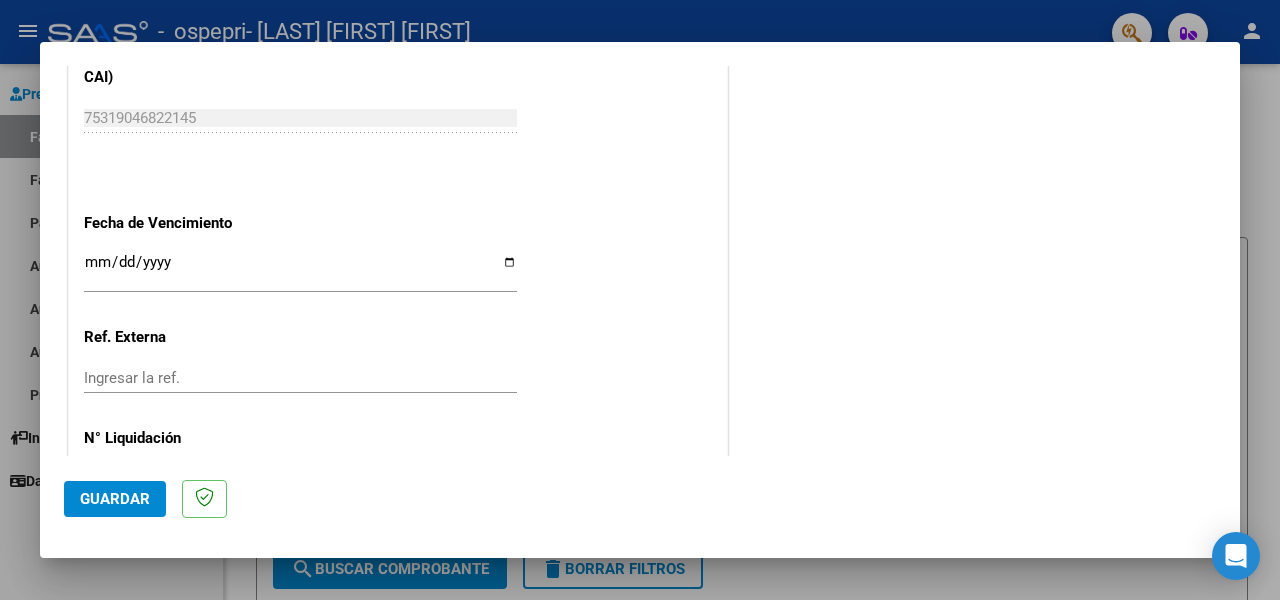 scroll, scrollTop: 1352, scrollLeft: 0, axis: vertical 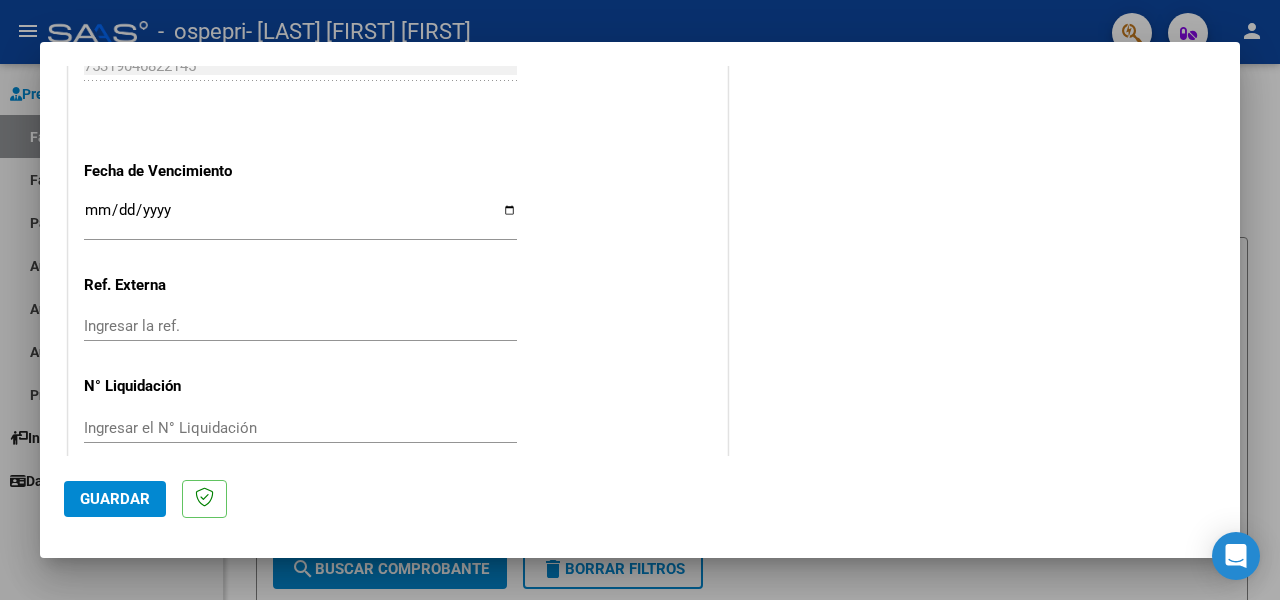 click on "Guardar" 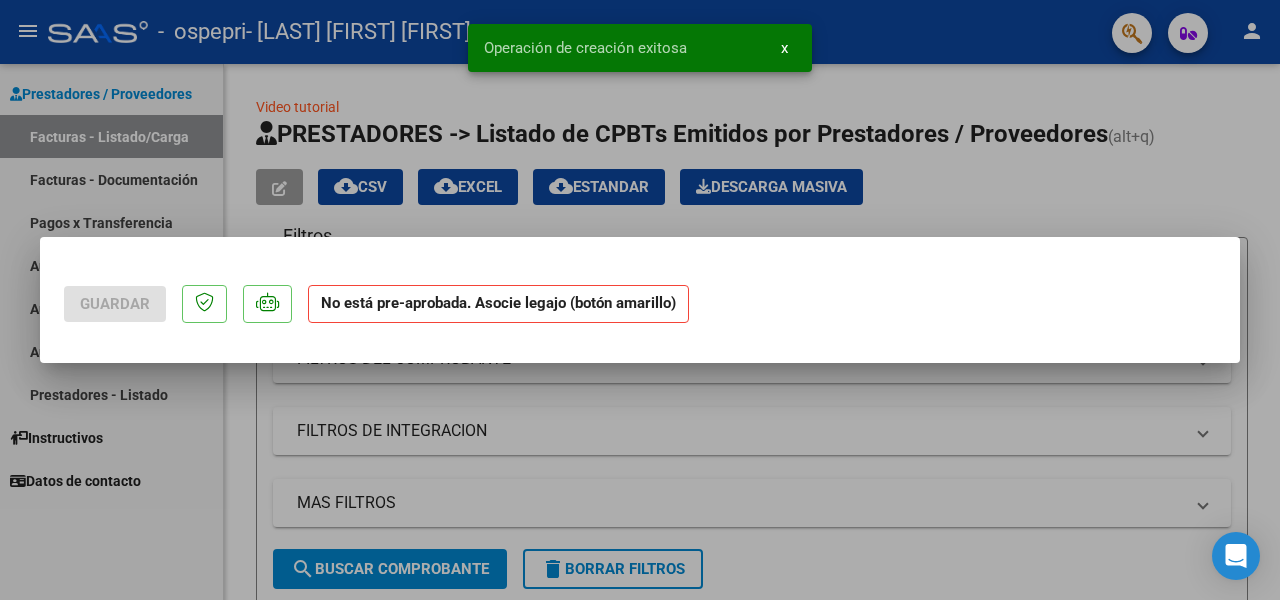 scroll, scrollTop: 0, scrollLeft: 0, axis: both 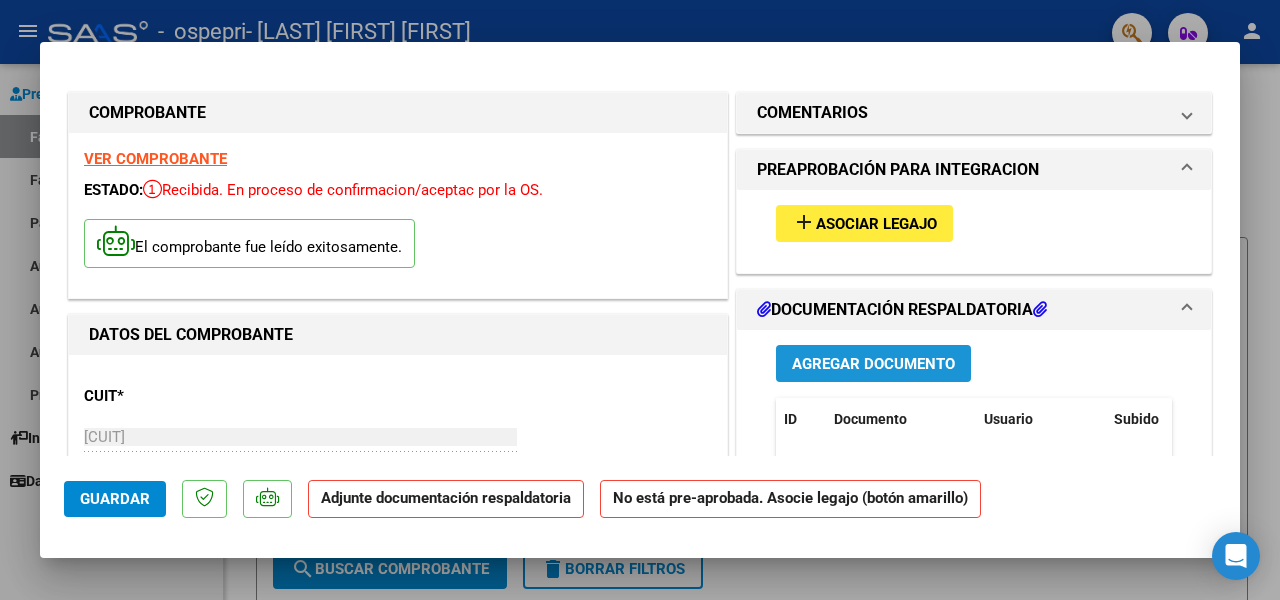 click on "Agregar Documento" at bounding box center [873, 364] 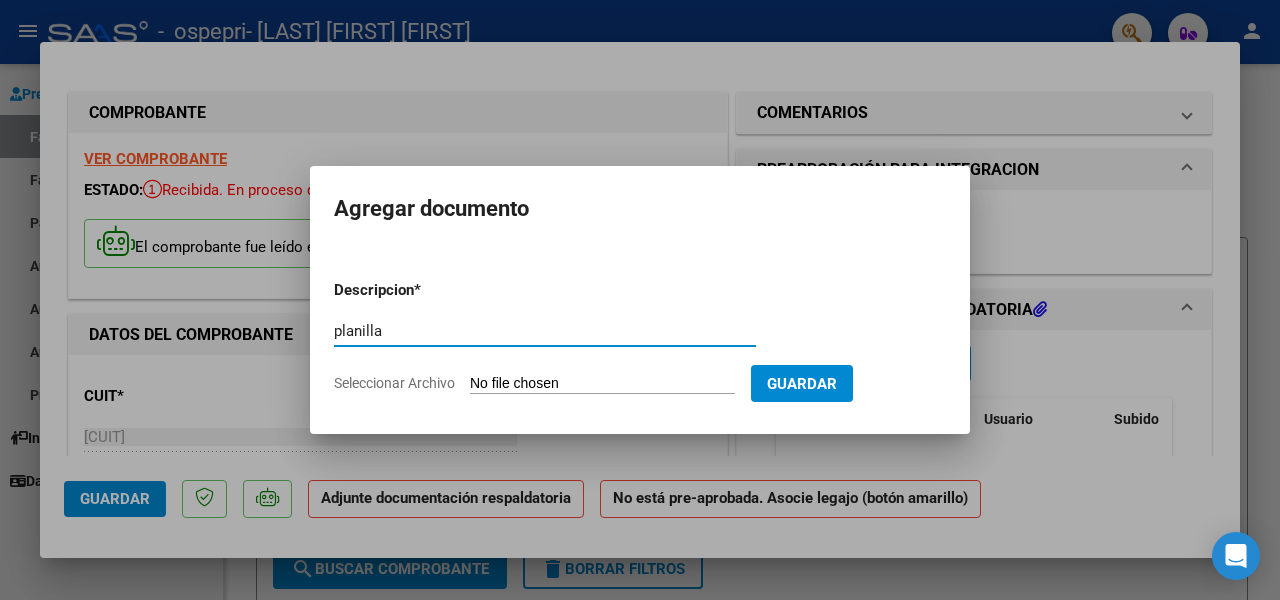 type on "planilla" 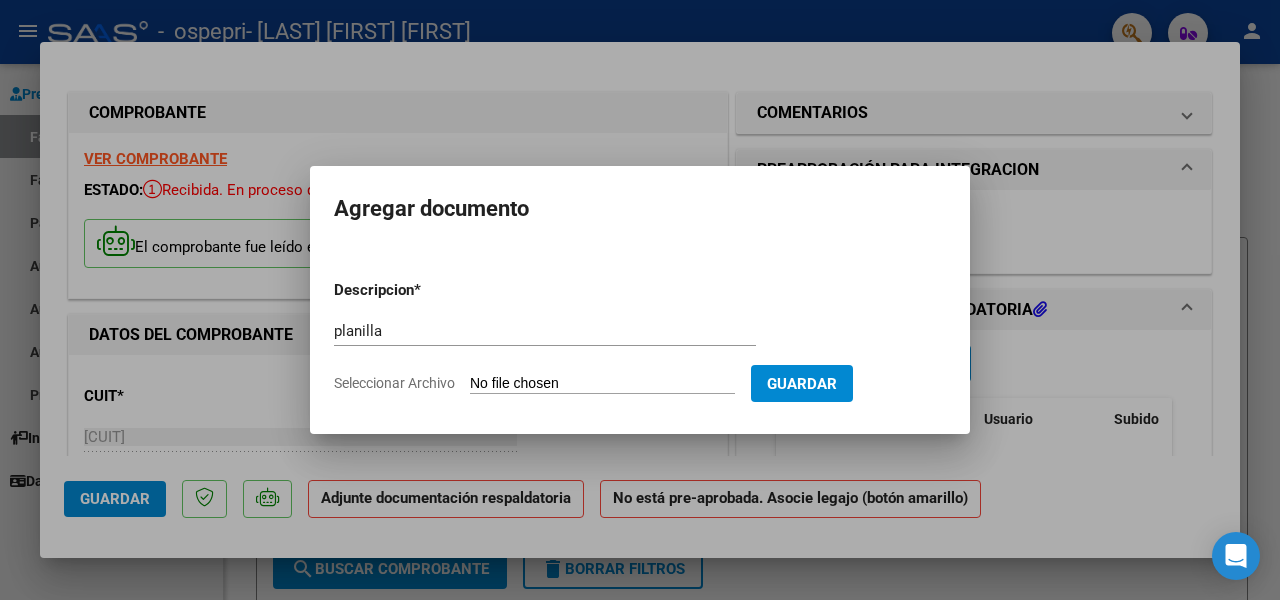 type on "C:\fakepath\[NAME].pdf" 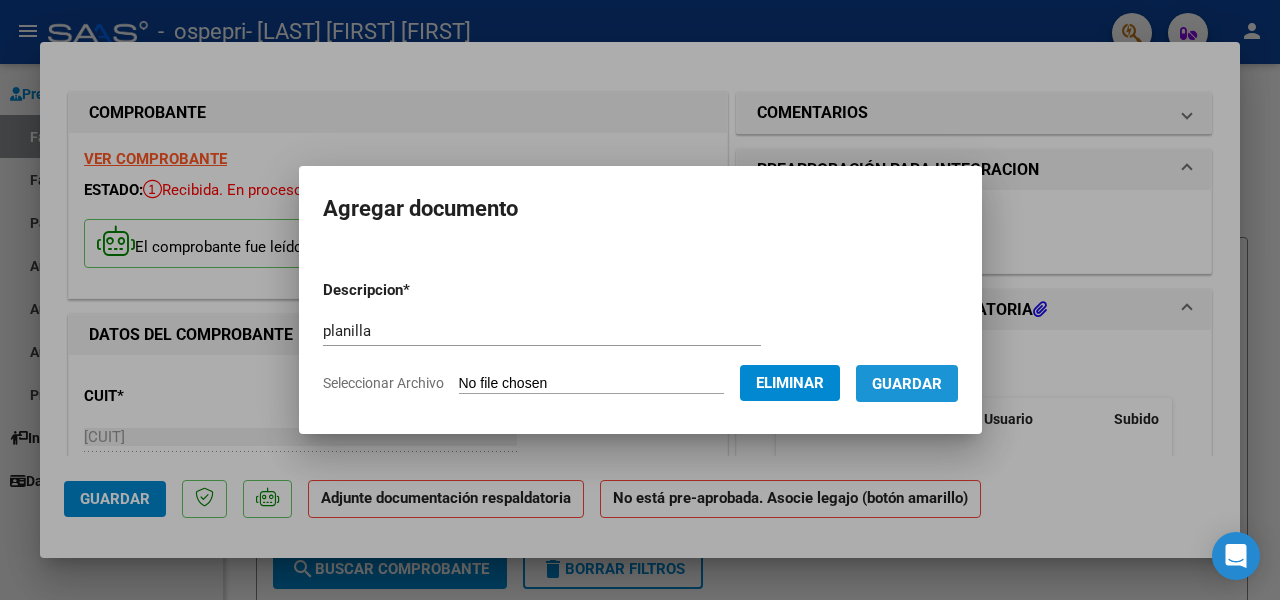 click on "Guardar" at bounding box center (907, 384) 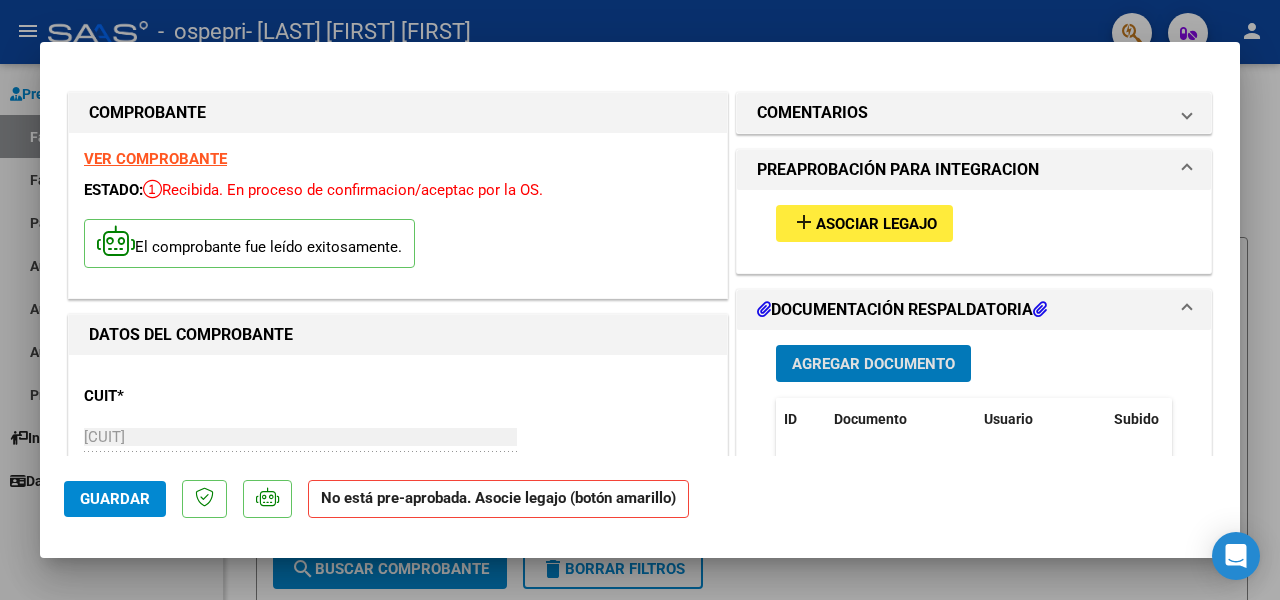 click on "Guardar" 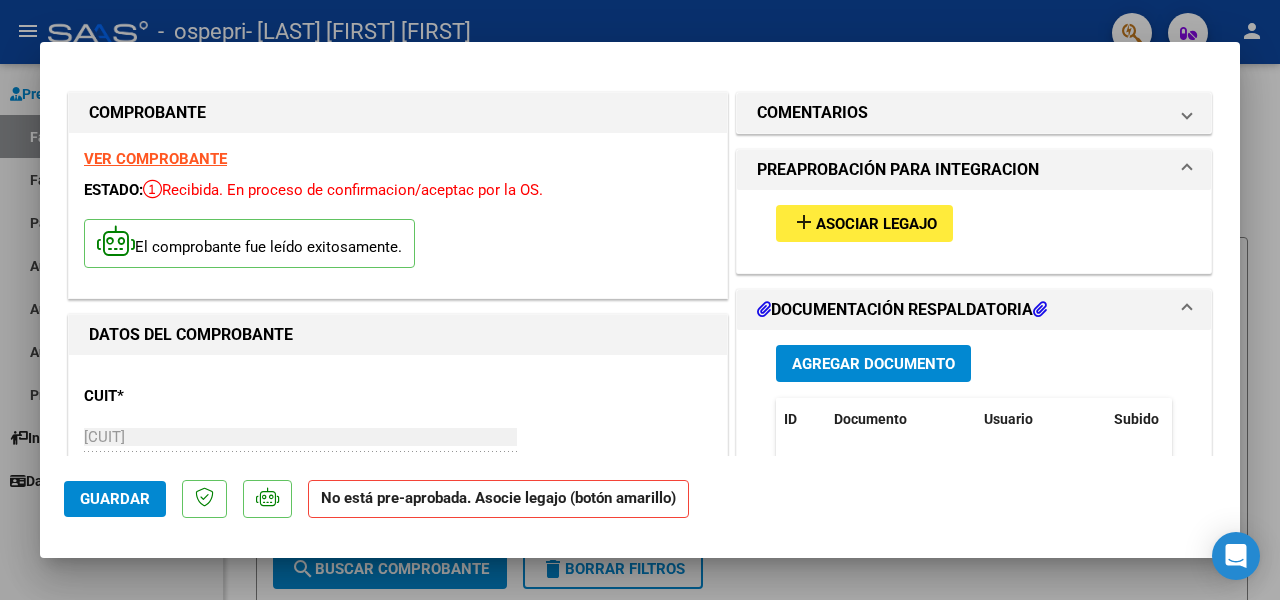 click at bounding box center (640, 300) 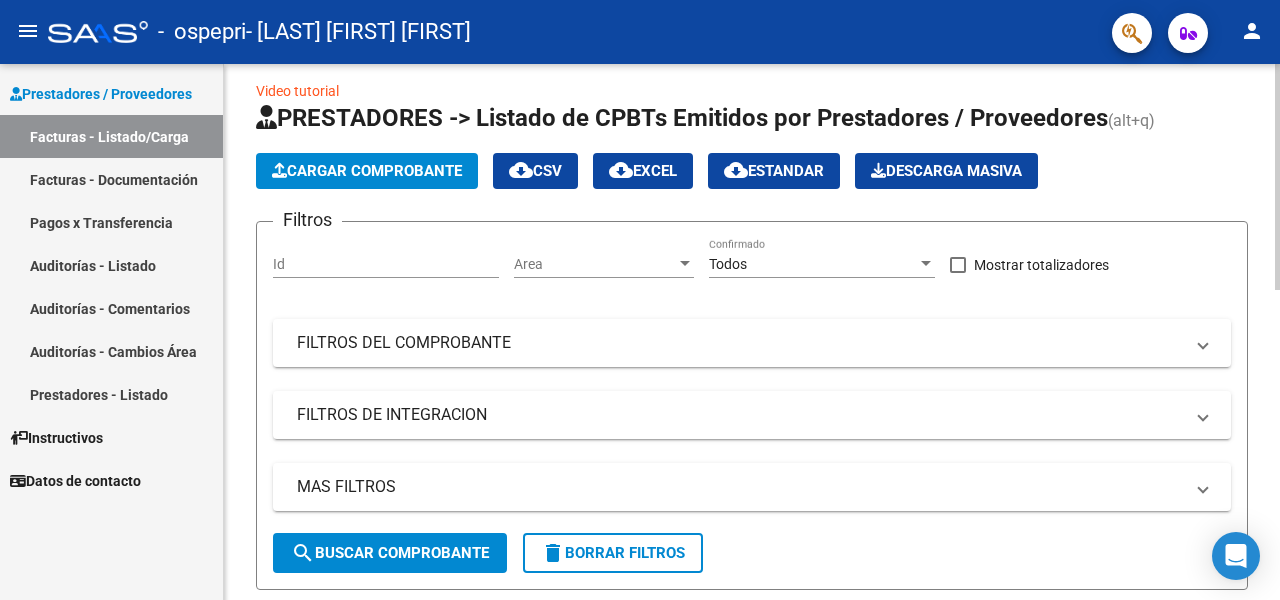 scroll, scrollTop: 0, scrollLeft: 0, axis: both 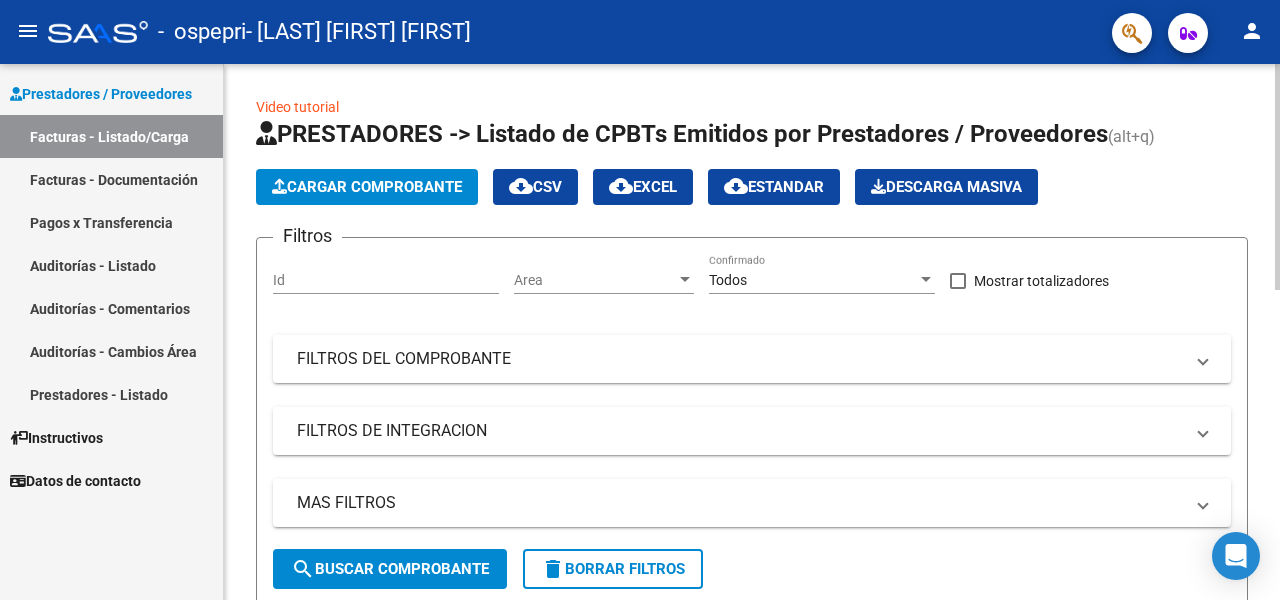click on "Cargar Comprobante" 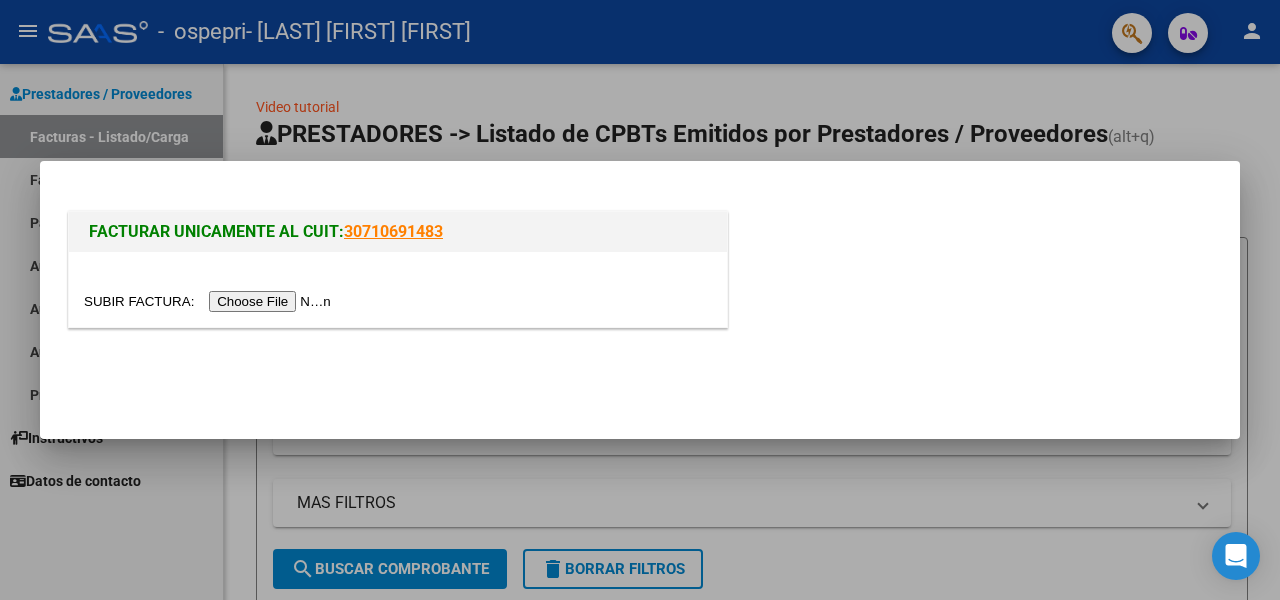 click at bounding box center [210, 301] 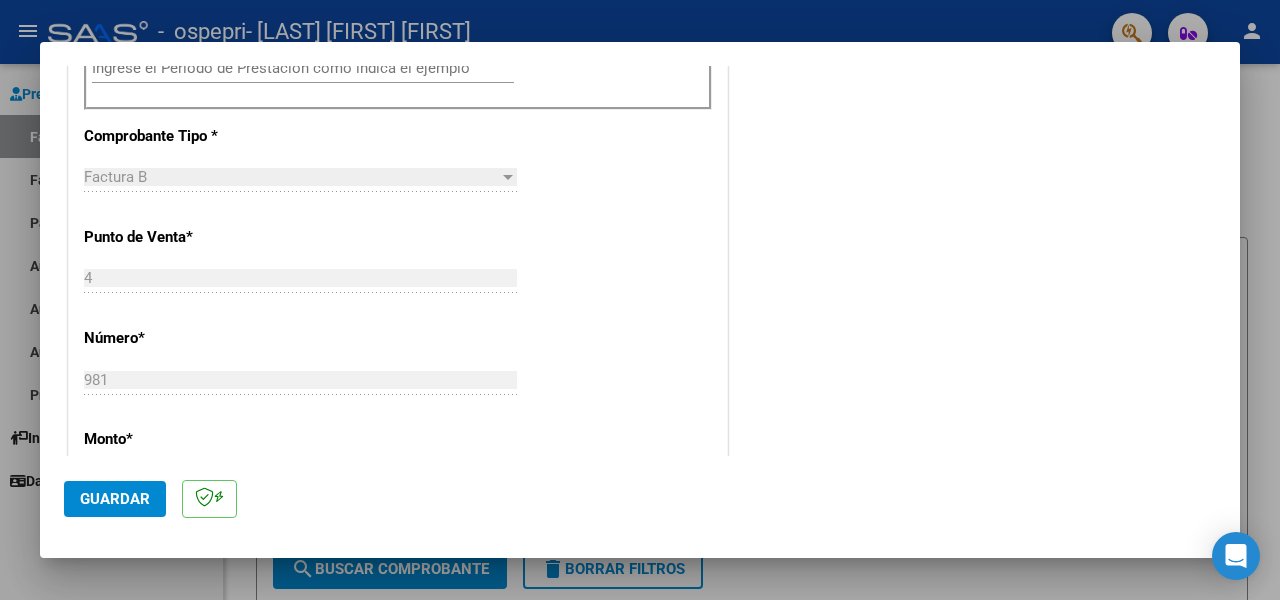 scroll, scrollTop: 500, scrollLeft: 0, axis: vertical 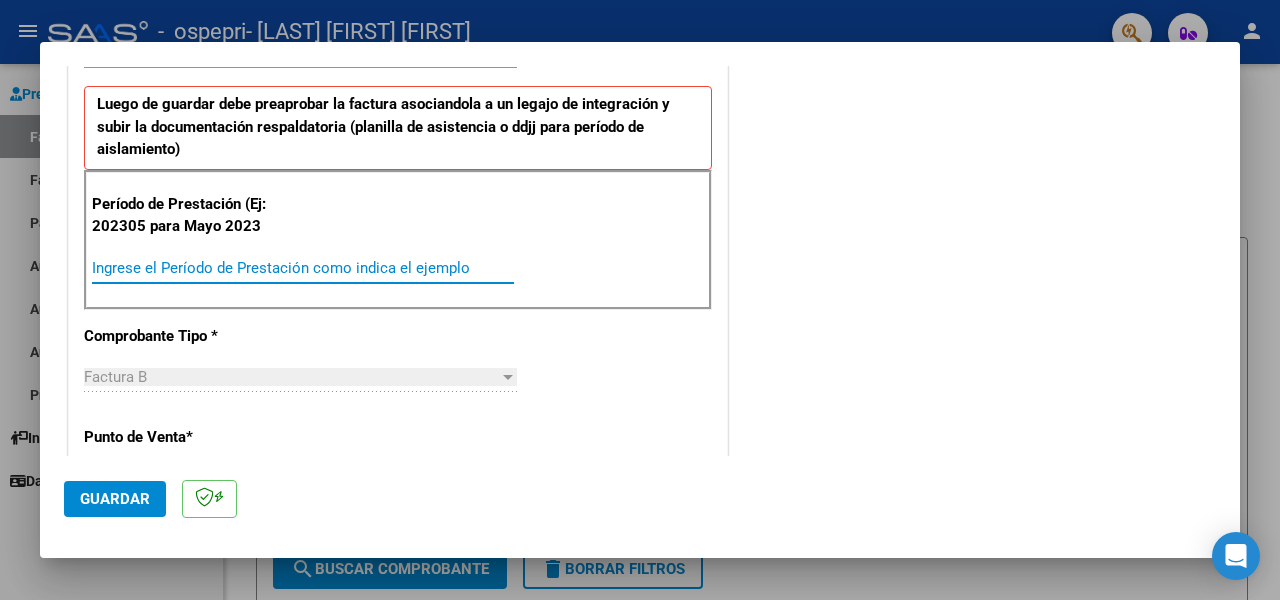 click on "Ingrese el Período de Prestación como indica el ejemplo" at bounding box center [303, 268] 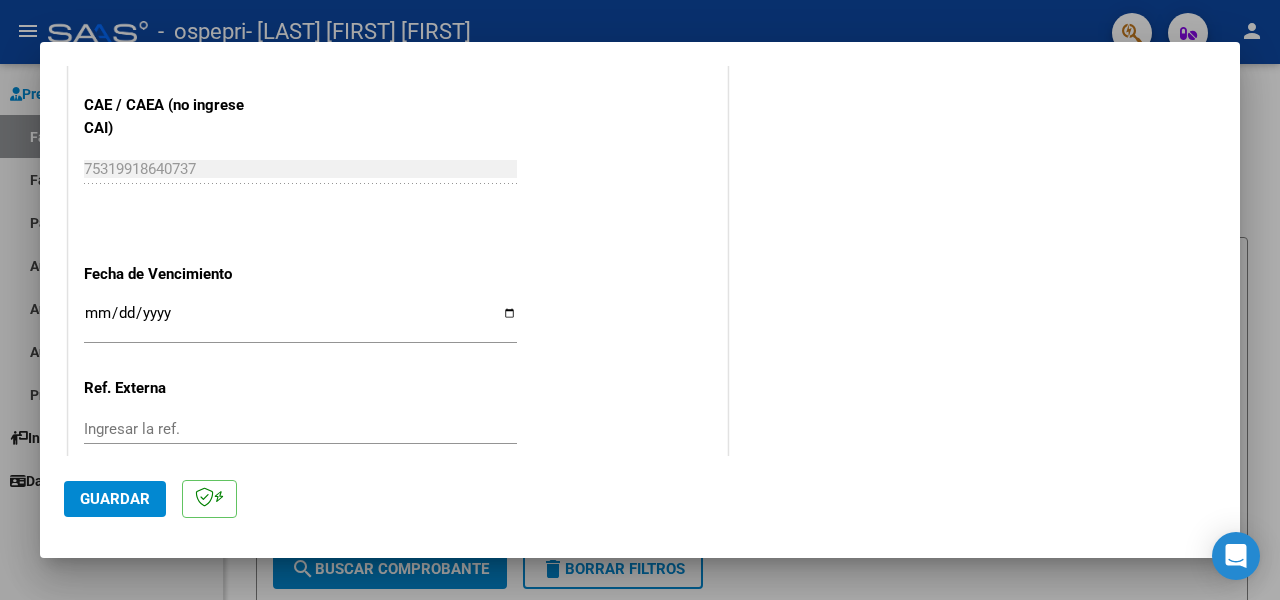 scroll, scrollTop: 1352, scrollLeft: 0, axis: vertical 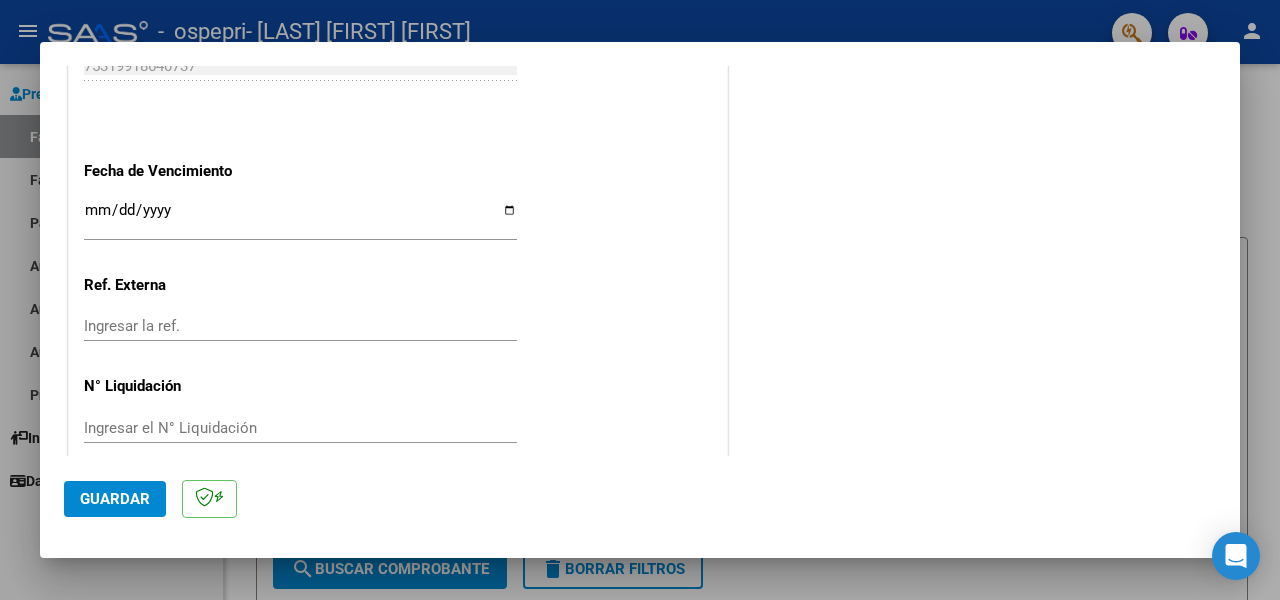 type on "202507" 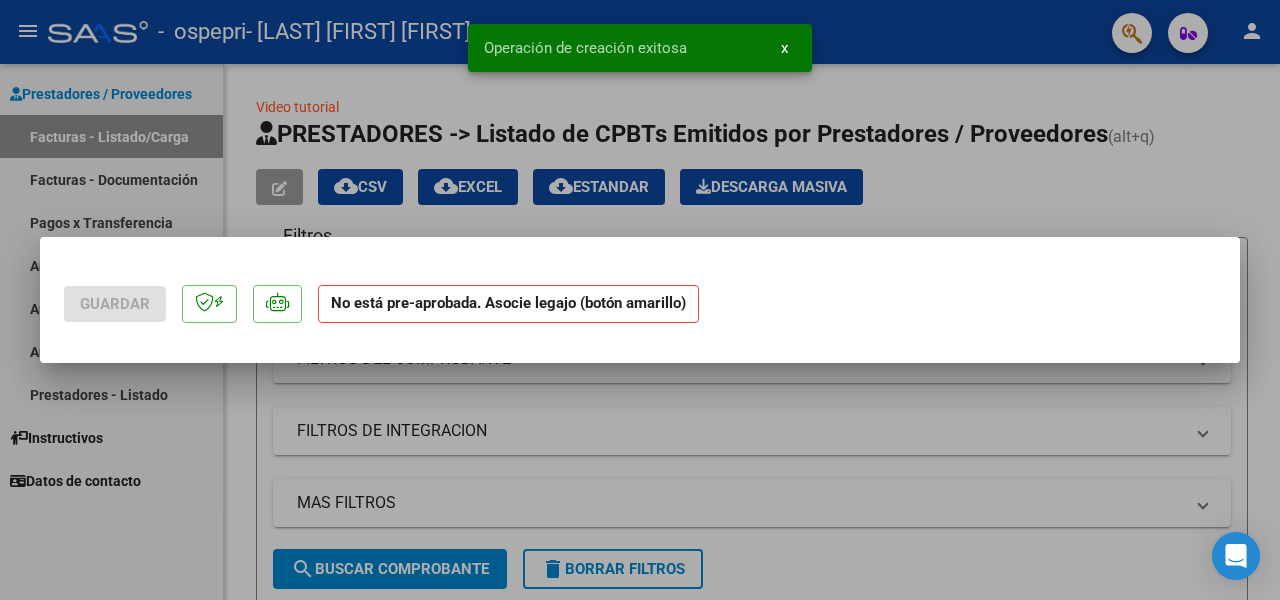 scroll, scrollTop: 0, scrollLeft: 0, axis: both 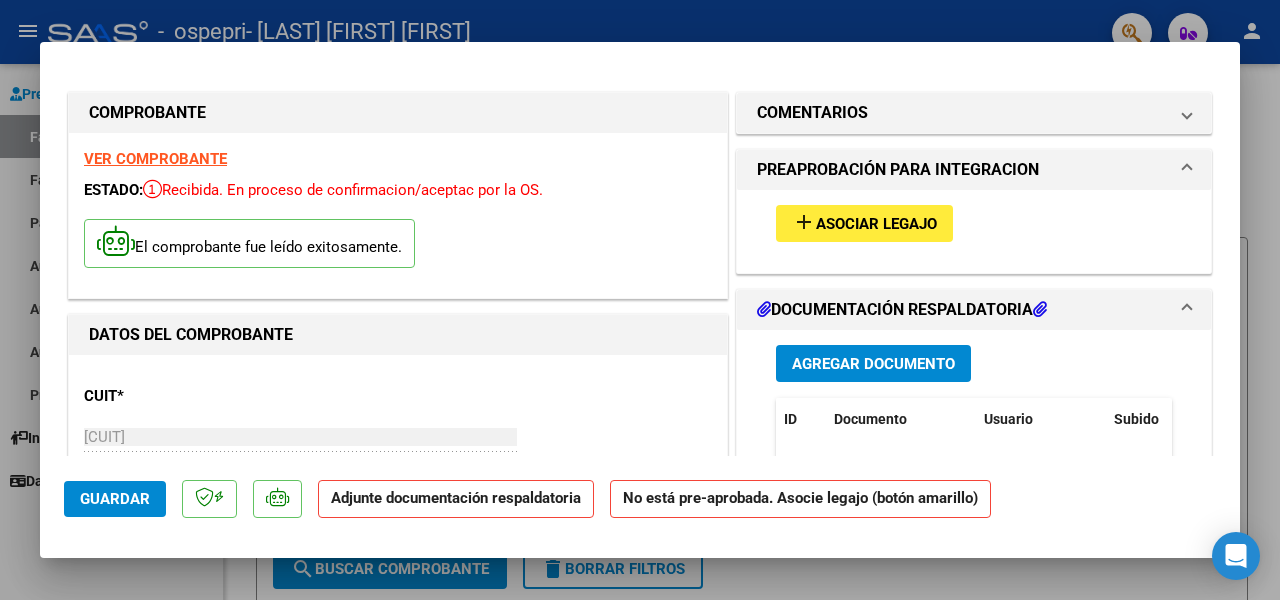 click on "Agregar Documento" at bounding box center (873, 364) 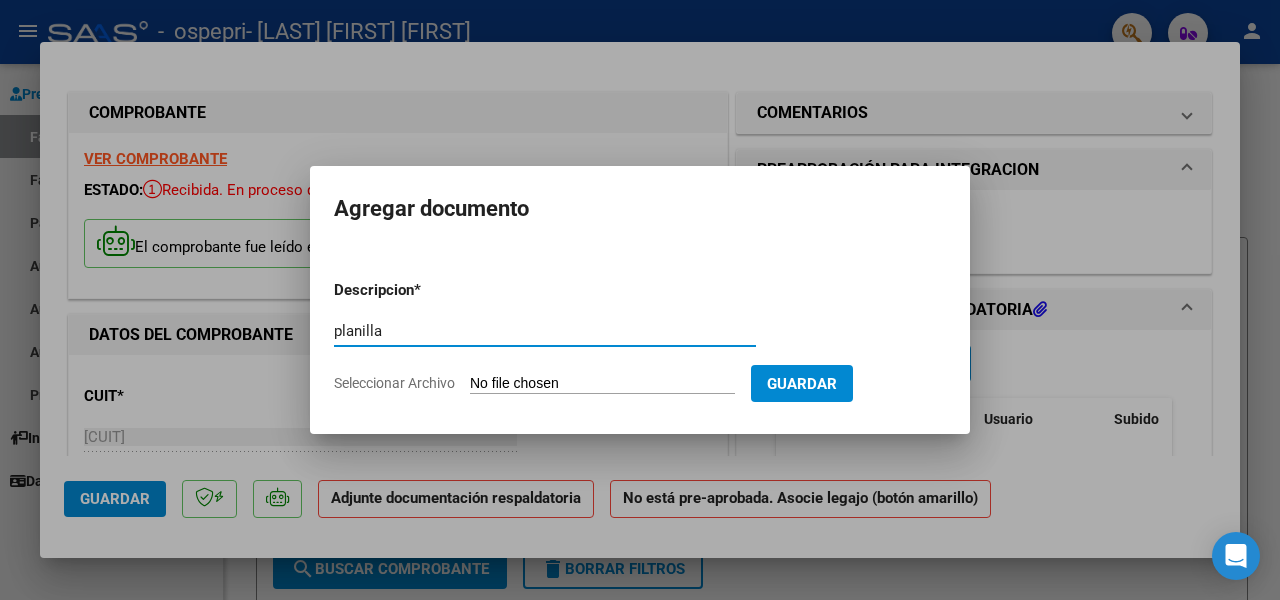 type on "planilla" 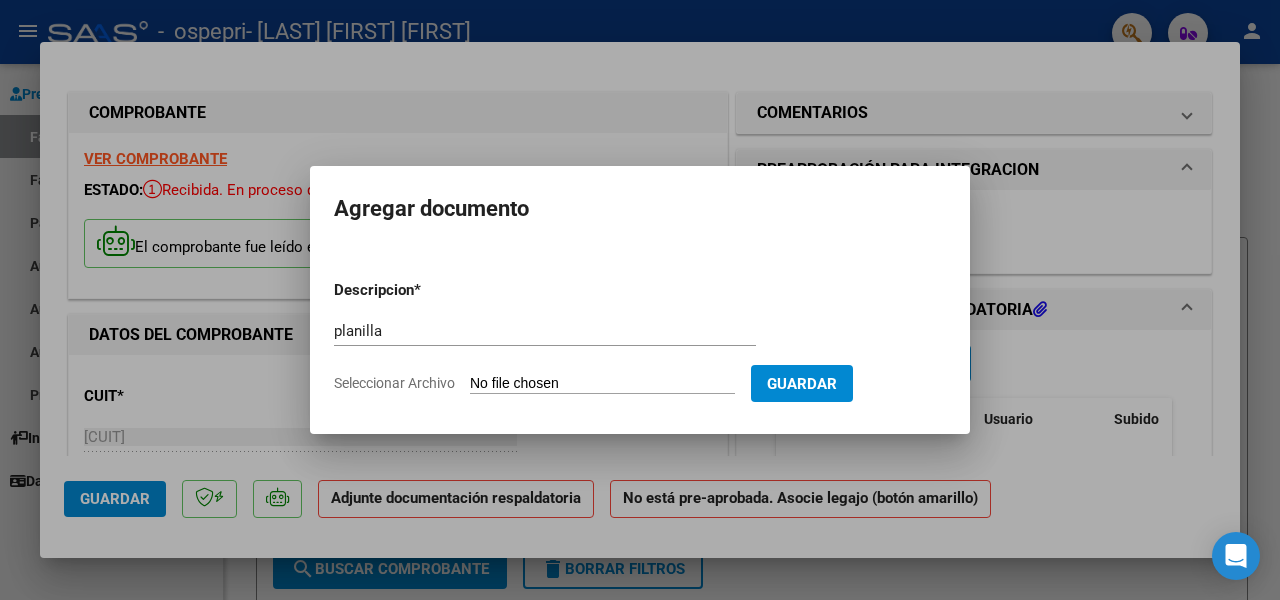 type on "C:\fakepath\[NAME].pdf" 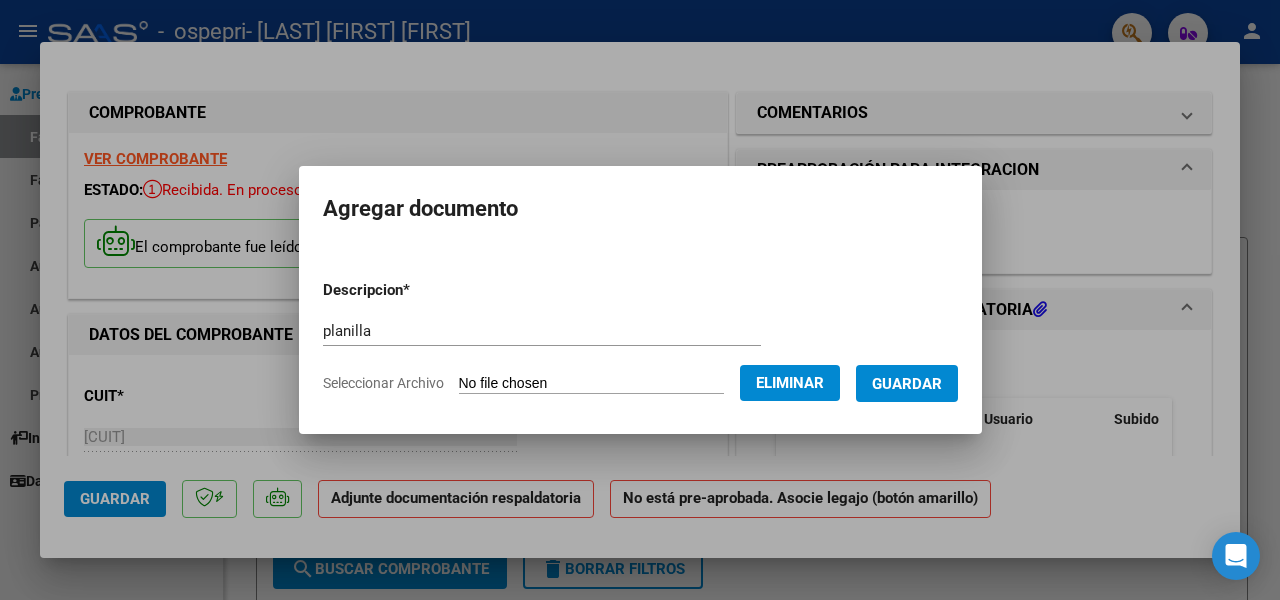 click on "Guardar" at bounding box center [907, 384] 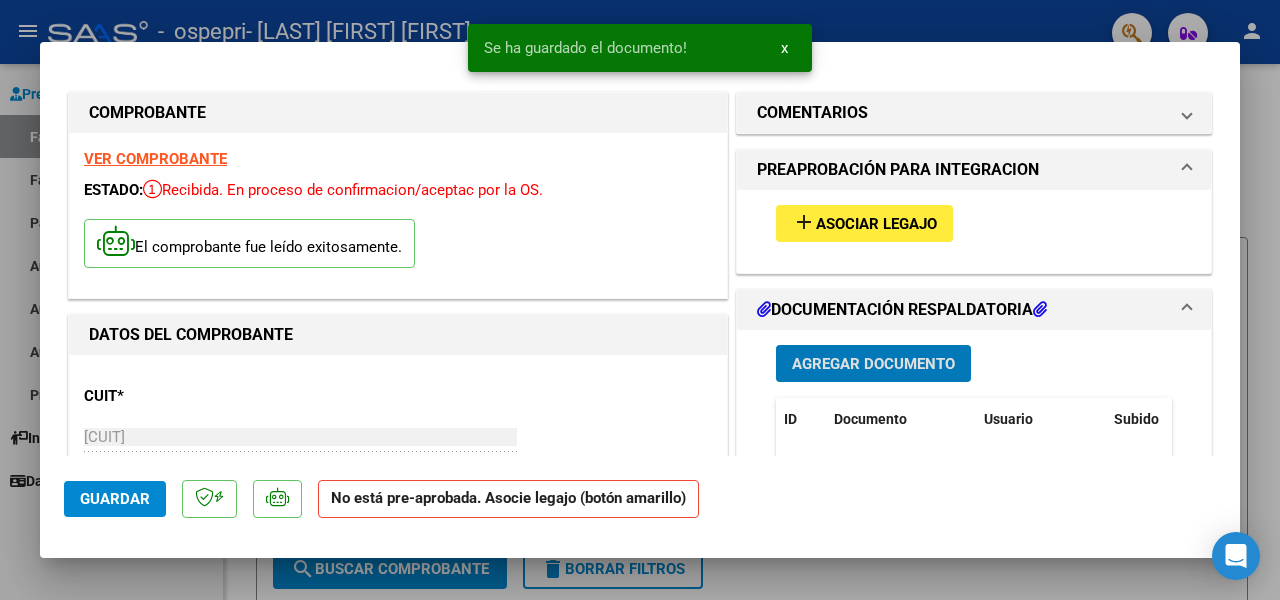 click on "Guardar" 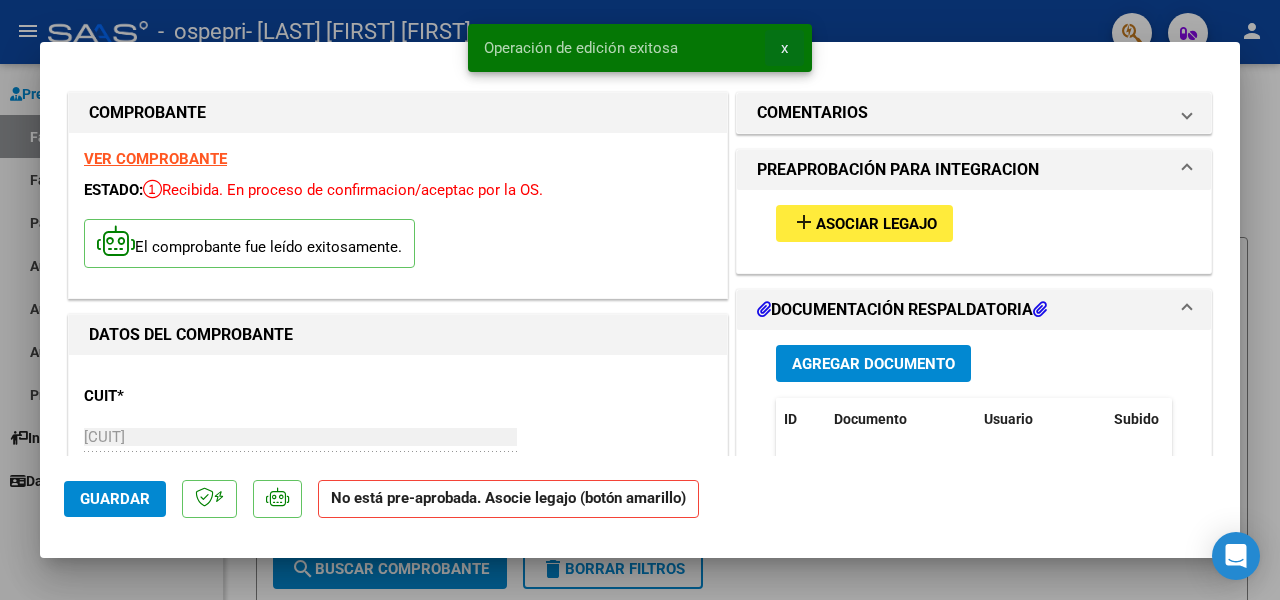 click on "x" at bounding box center (784, 48) 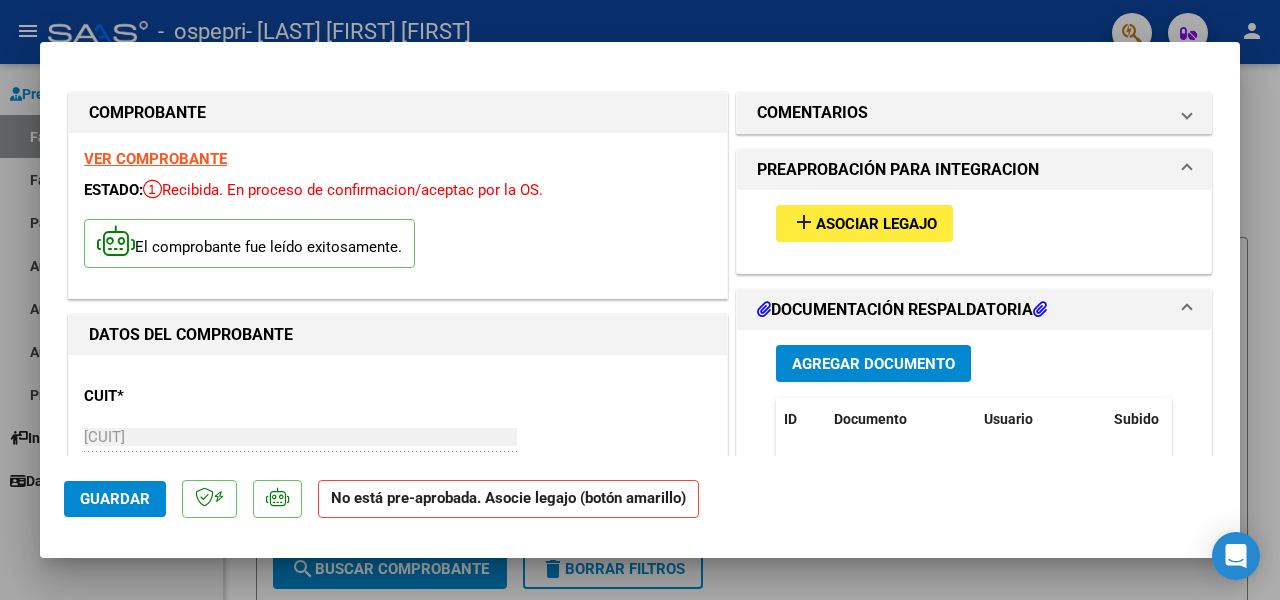 click at bounding box center (640, 300) 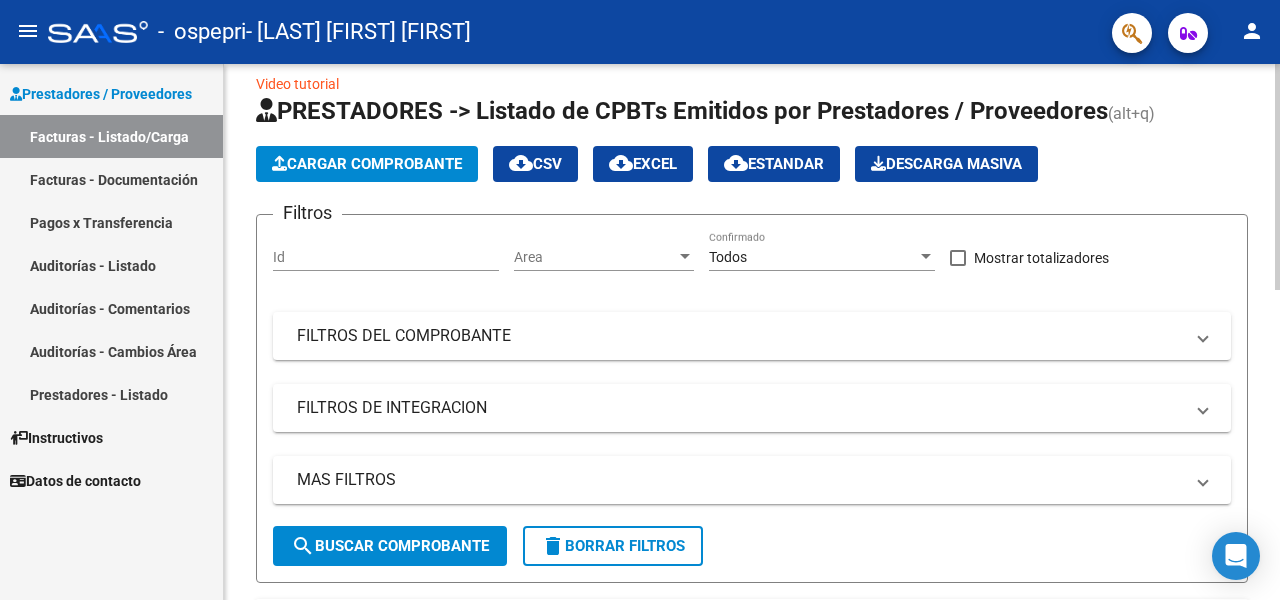 scroll, scrollTop: 0, scrollLeft: 0, axis: both 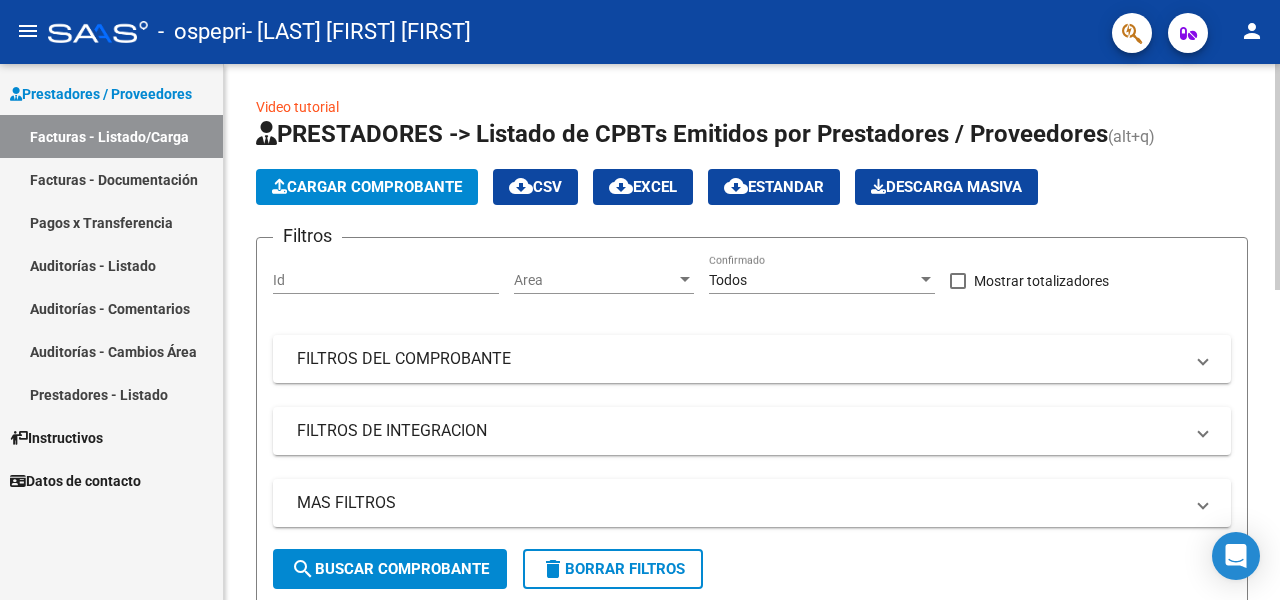 click on "Cargar Comprobante" 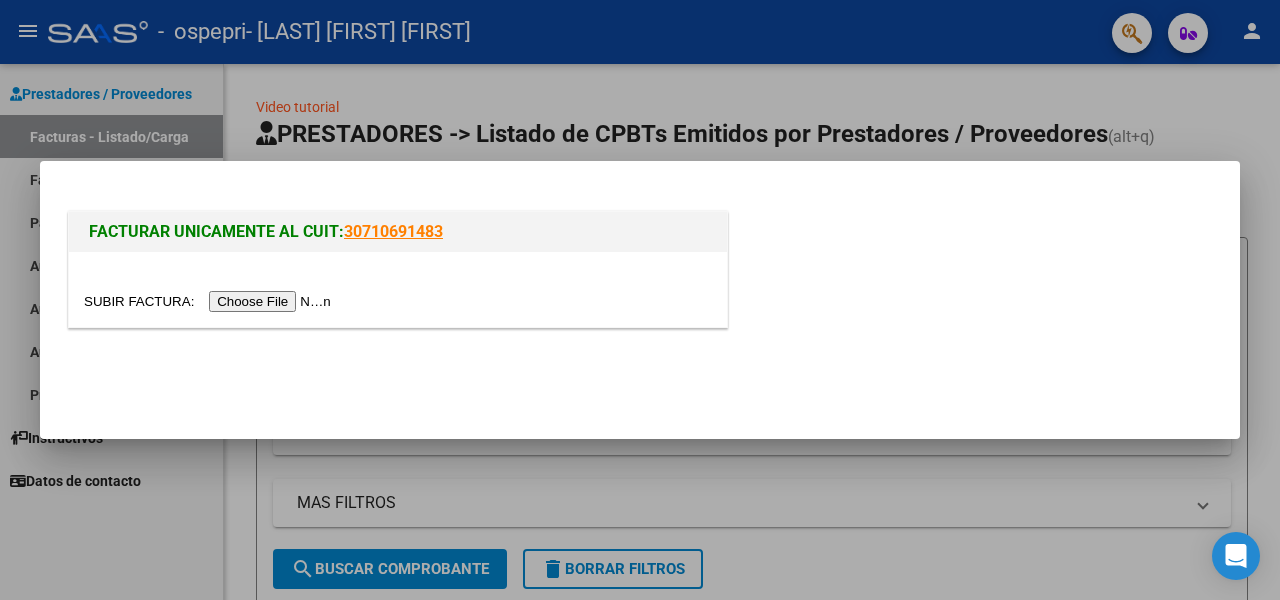 click at bounding box center (210, 301) 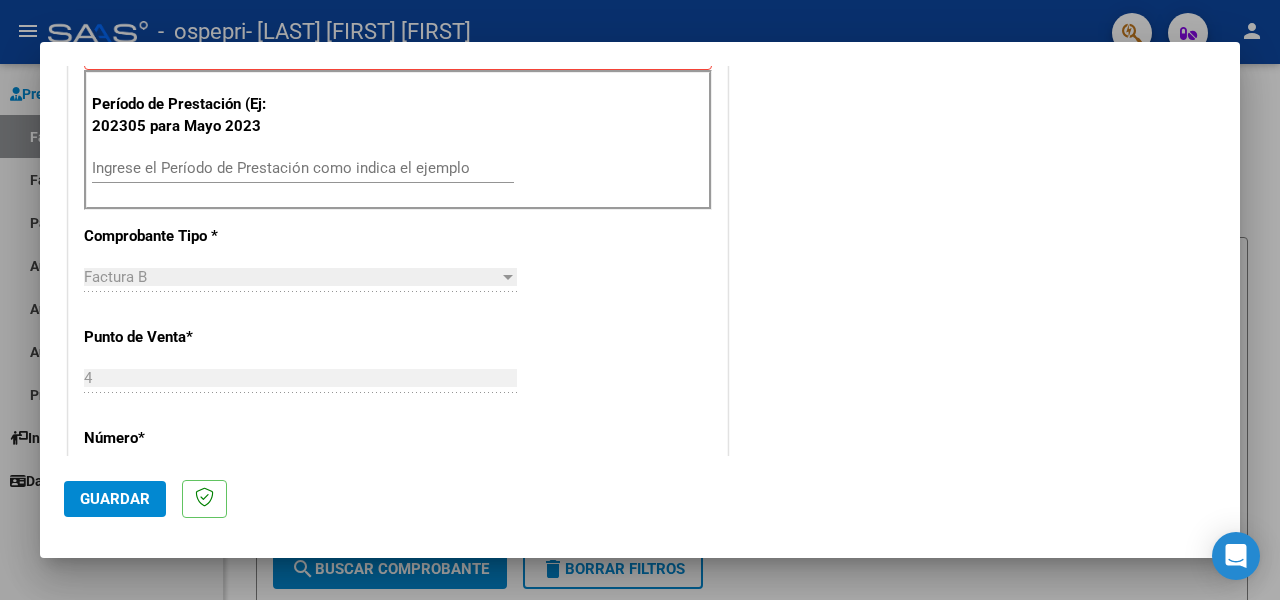scroll, scrollTop: 500, scrollLeft: 0, axis: vertical 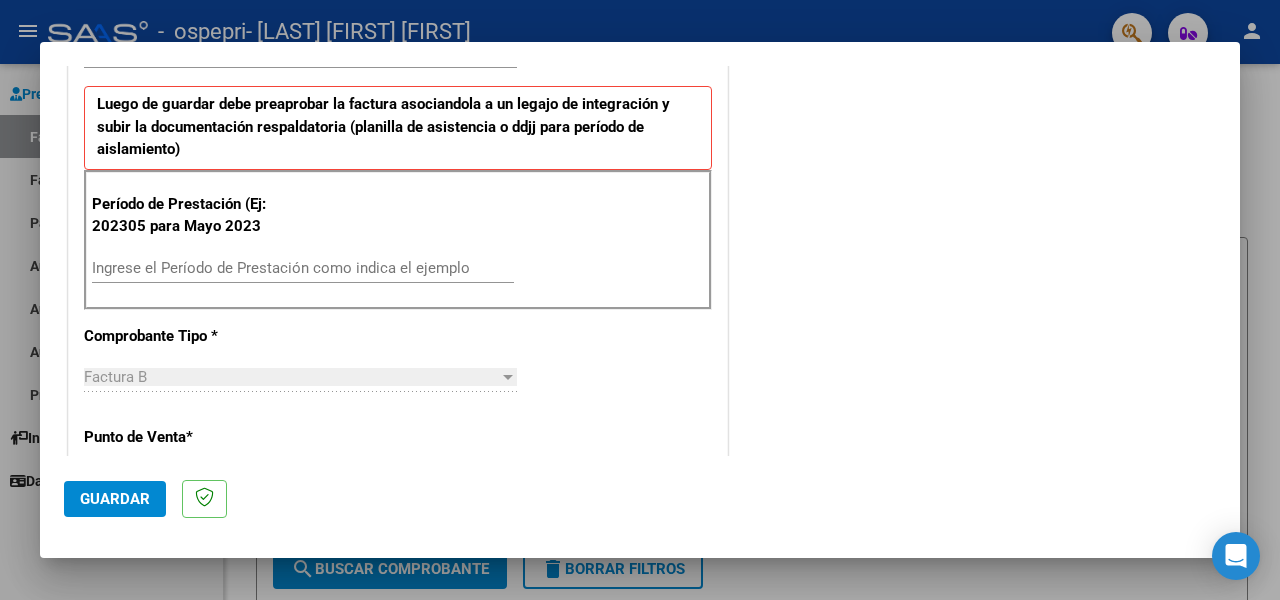 click on "Ingrese el Período de Prestación como indica el ejemplo" at bounding box center (303, 268) 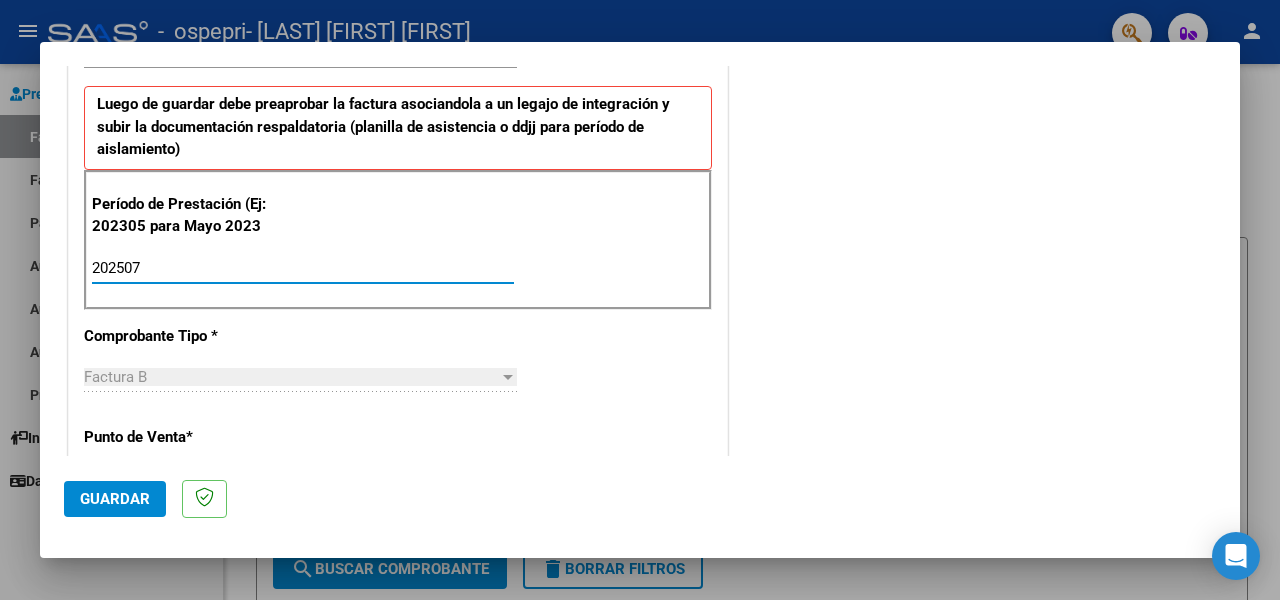 type on "202507" 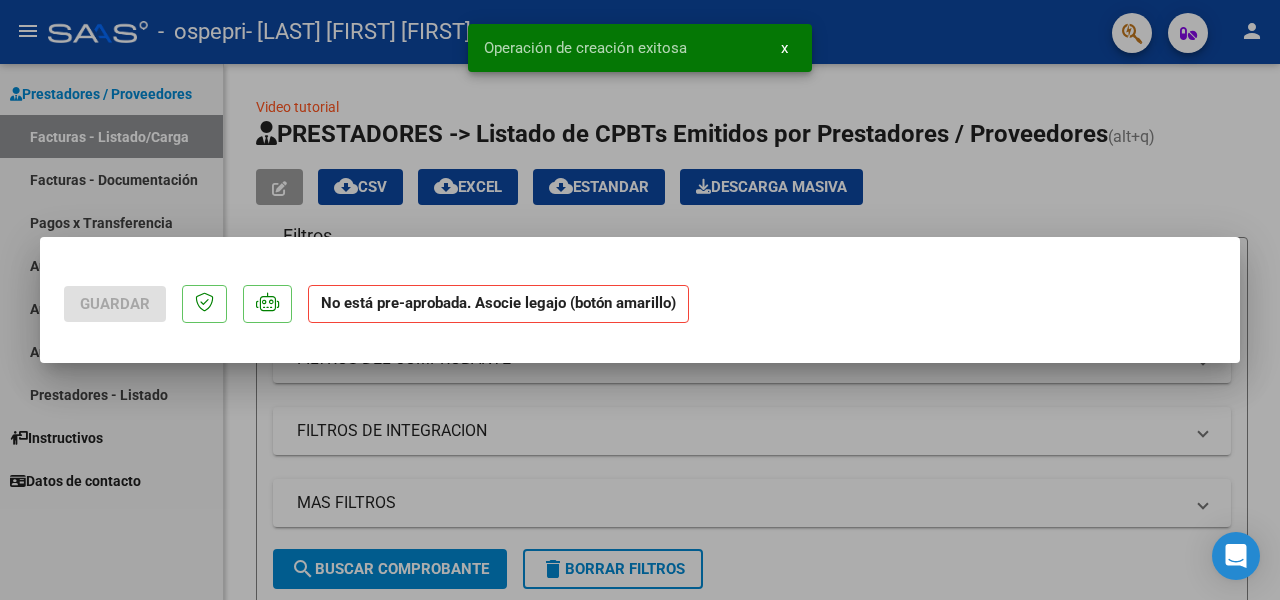 scroll, scrollTop: 0, scrollLeft: 0, axis: both 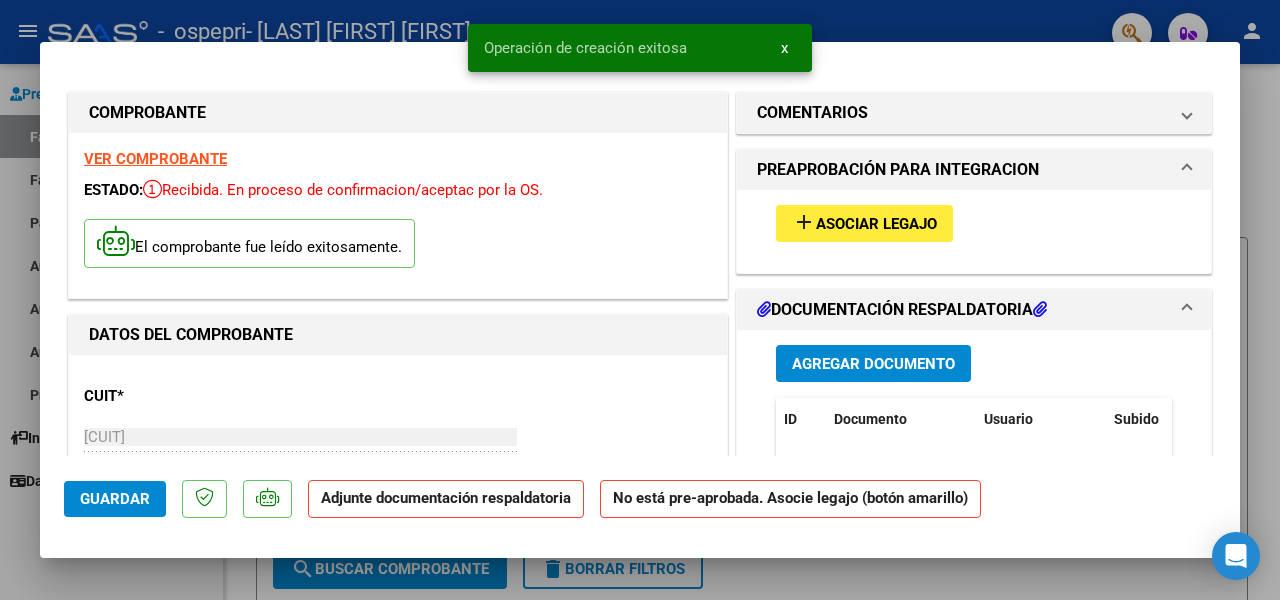 click on "Agregar Documento" at bounding box center [873, 363] 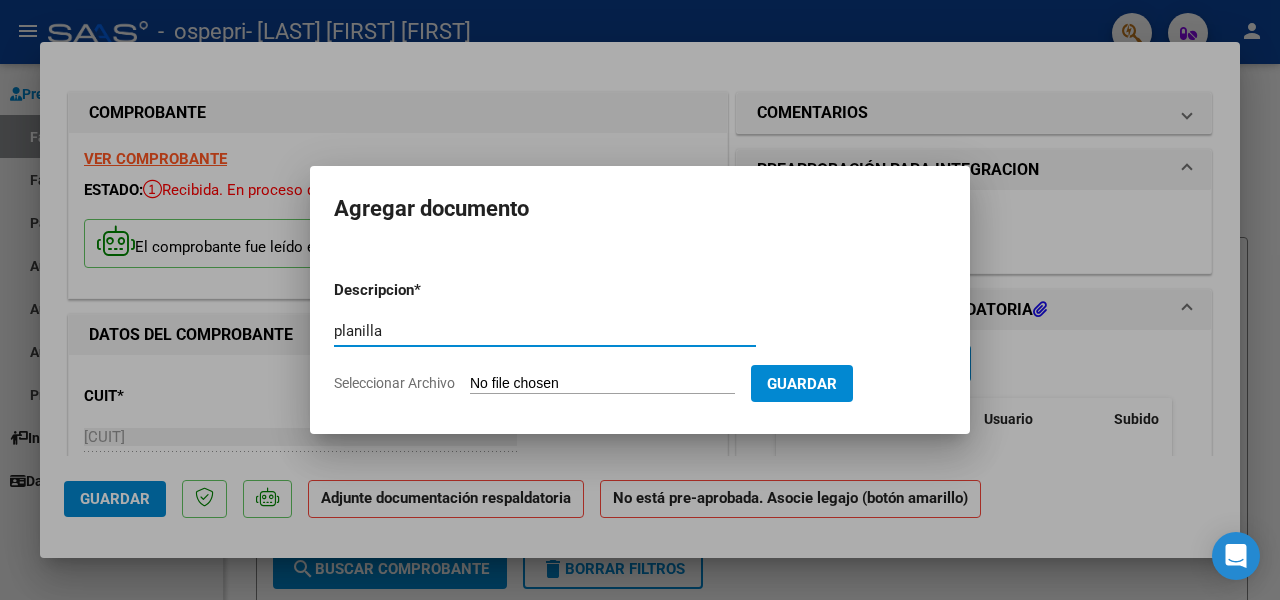 type on "planilla" 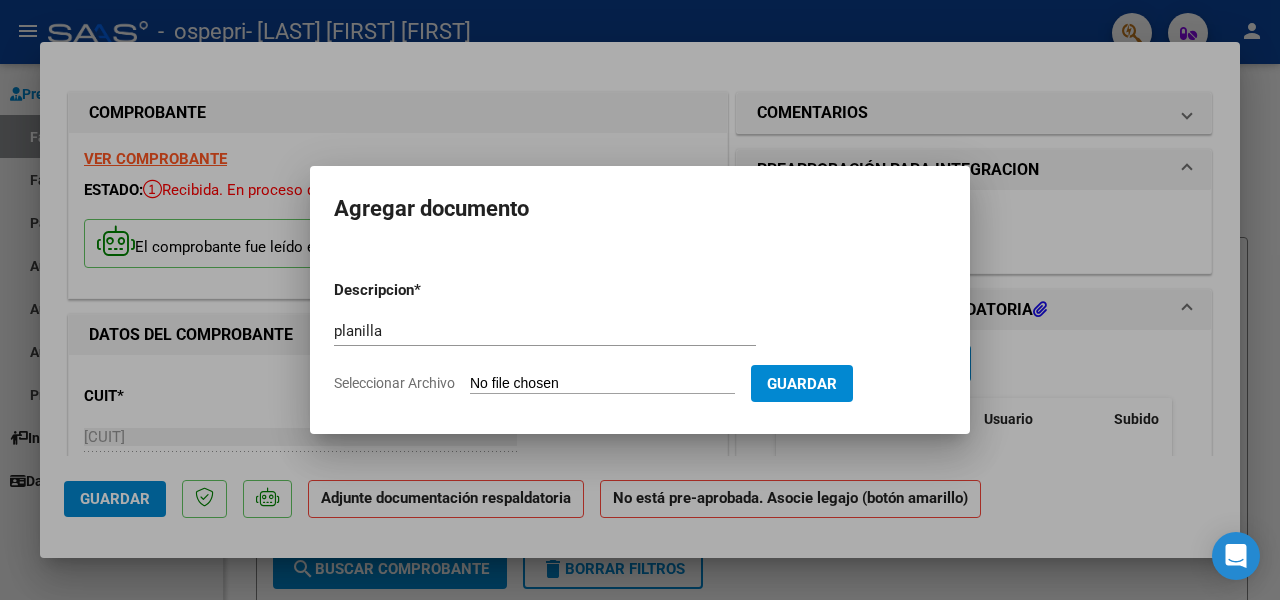 click on "Seleccionar Archivo" at bounding box center (602, 384) 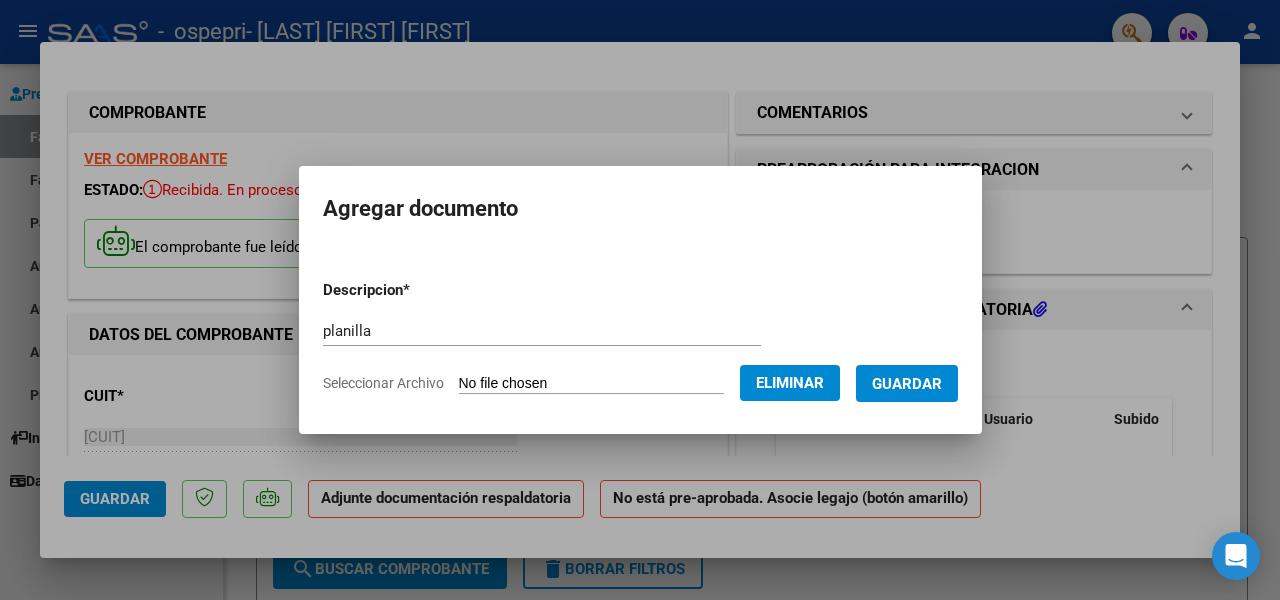 click on "Guardar" at bounding box center [907, 384] 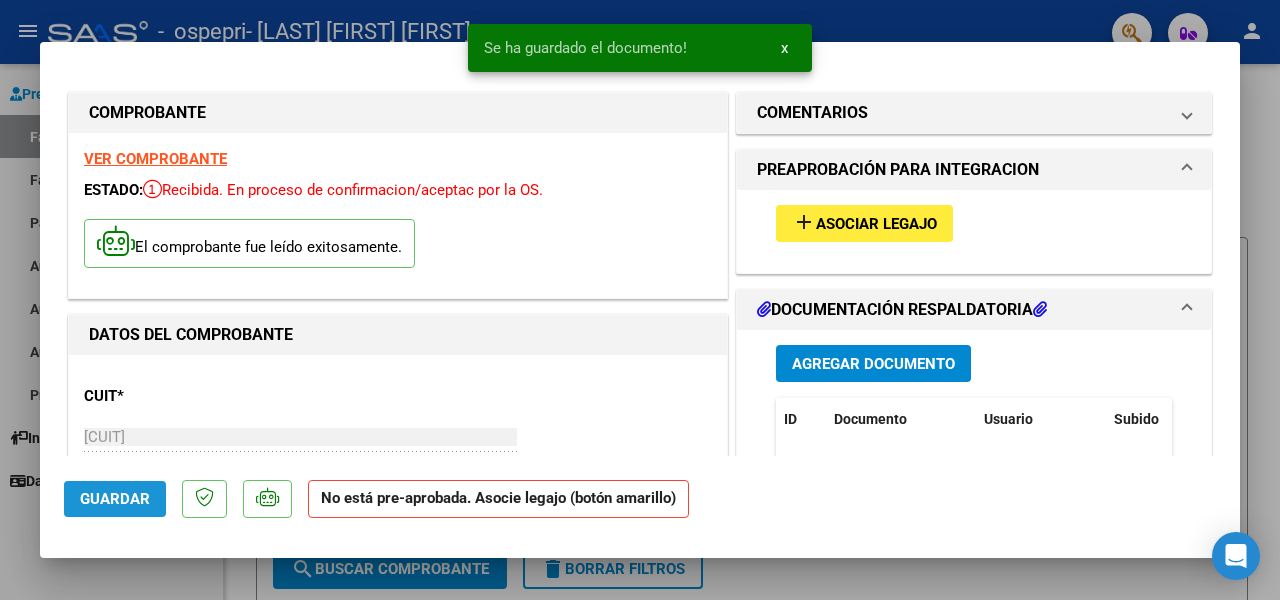 click on "Guardar" 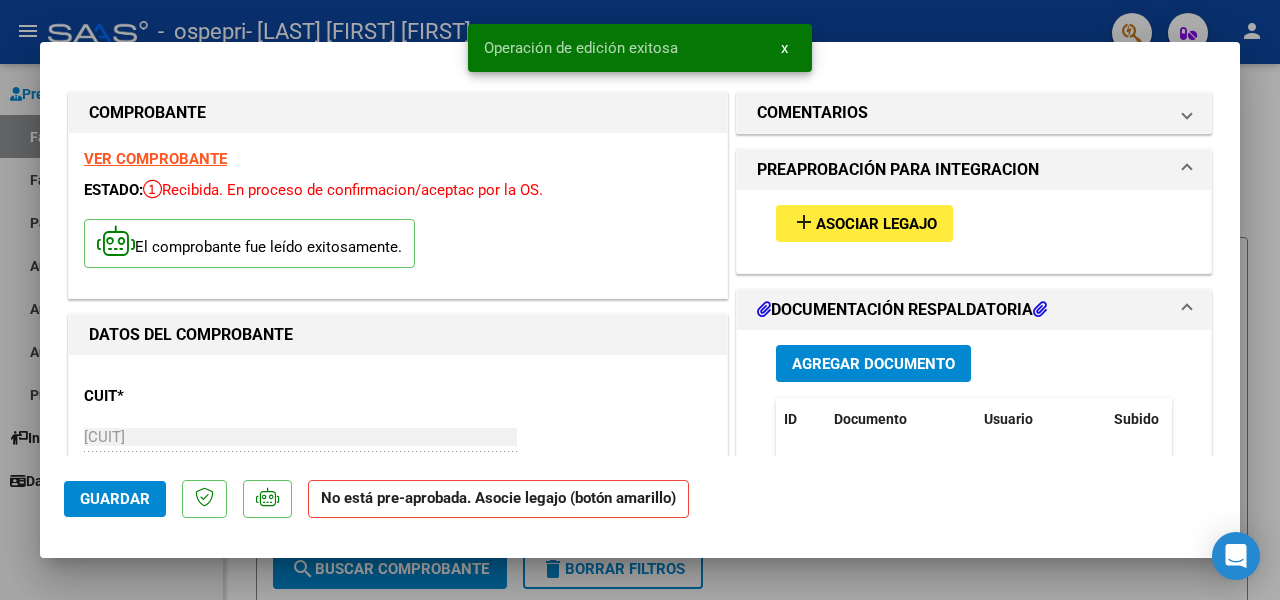 click on "Guardar" 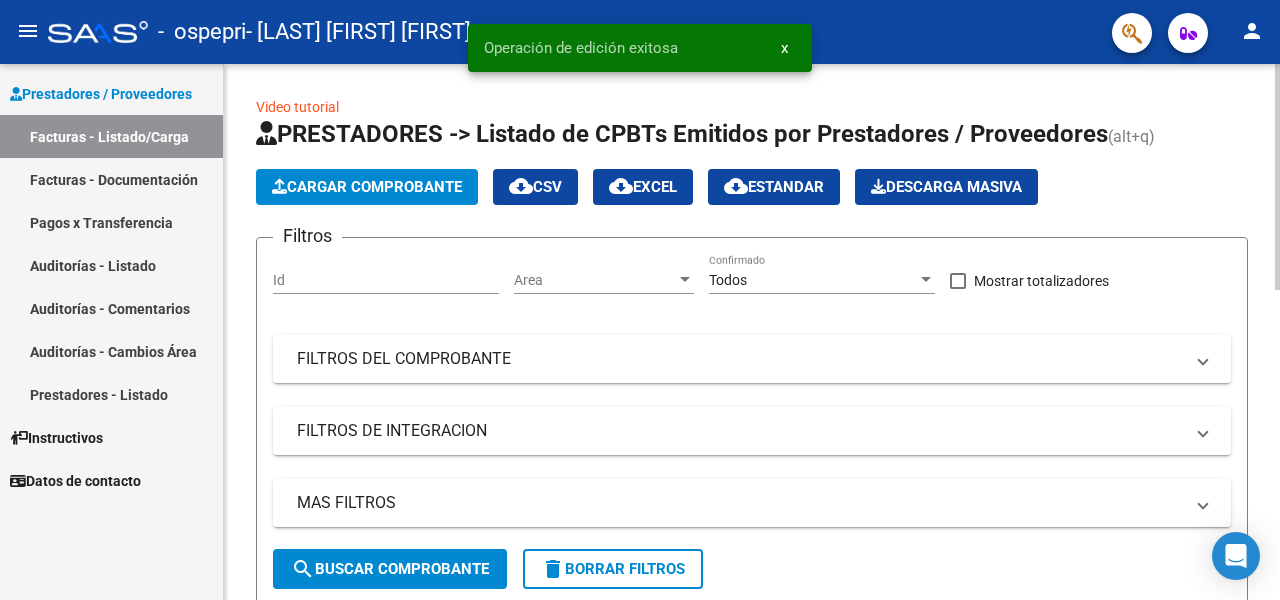 scroll, scrollTop: 300, scrollLeft: 0, axis: vertical 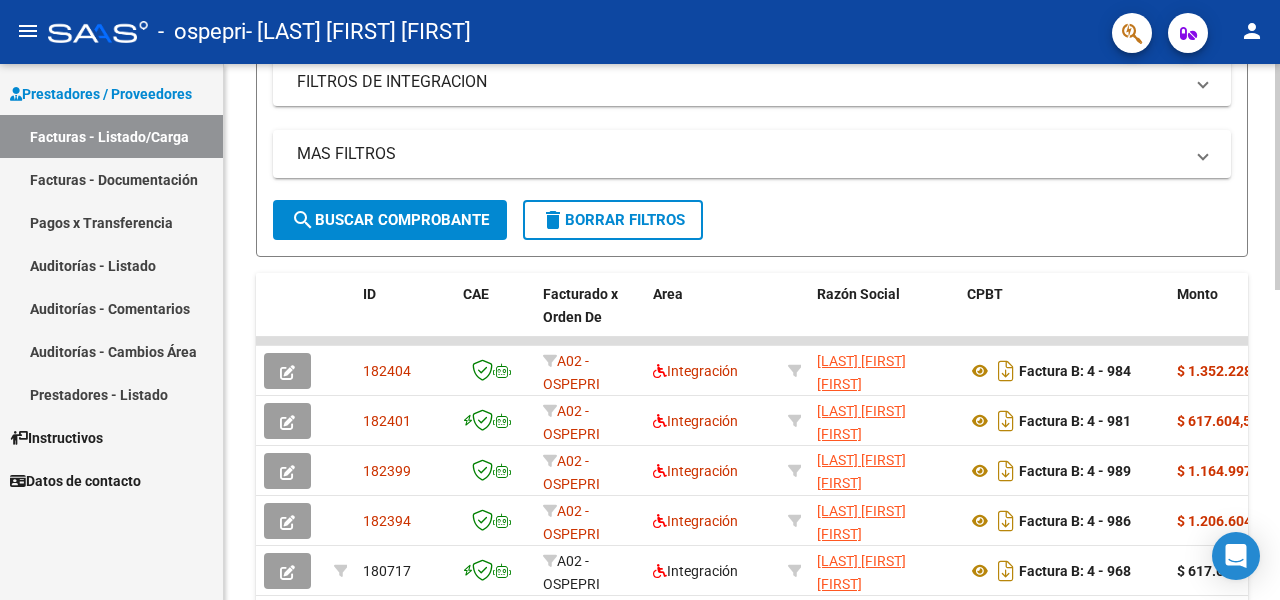 click 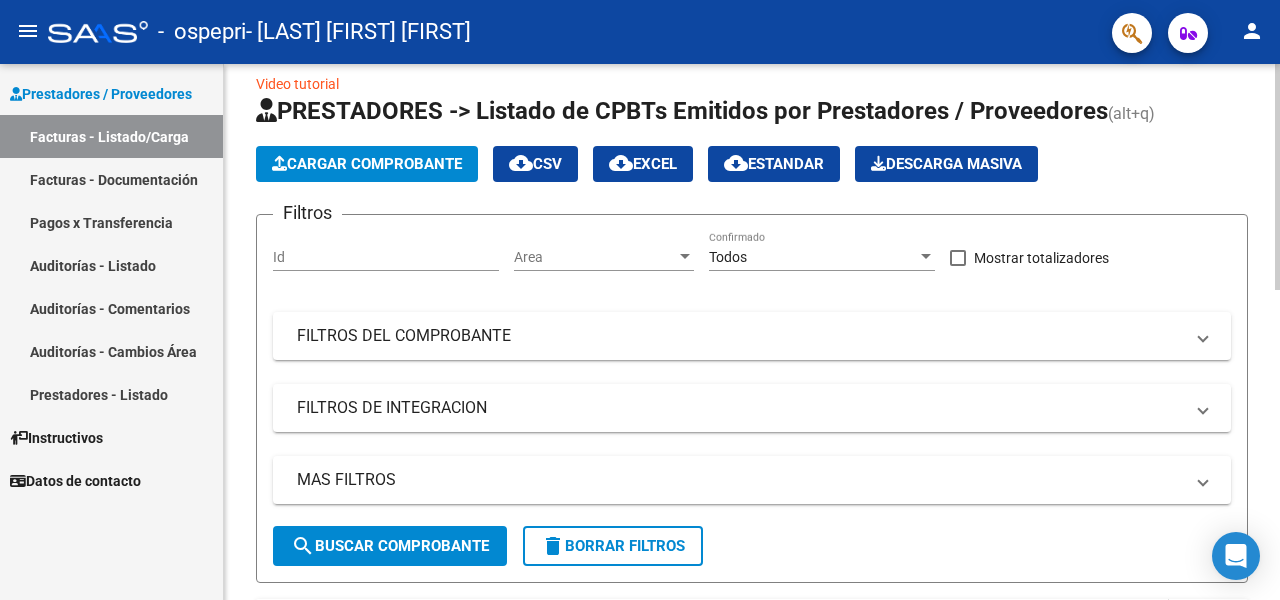 scroll, scrollTop: 0, scrollLeft: 0, axis: both 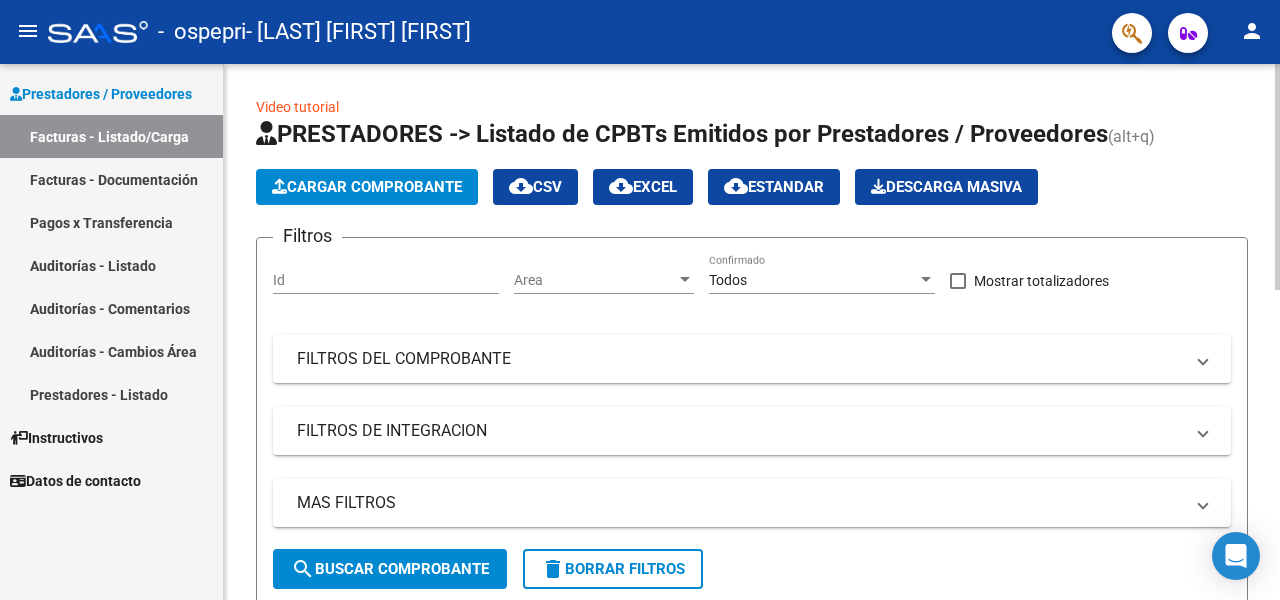 click on "Cargar Comprobante" 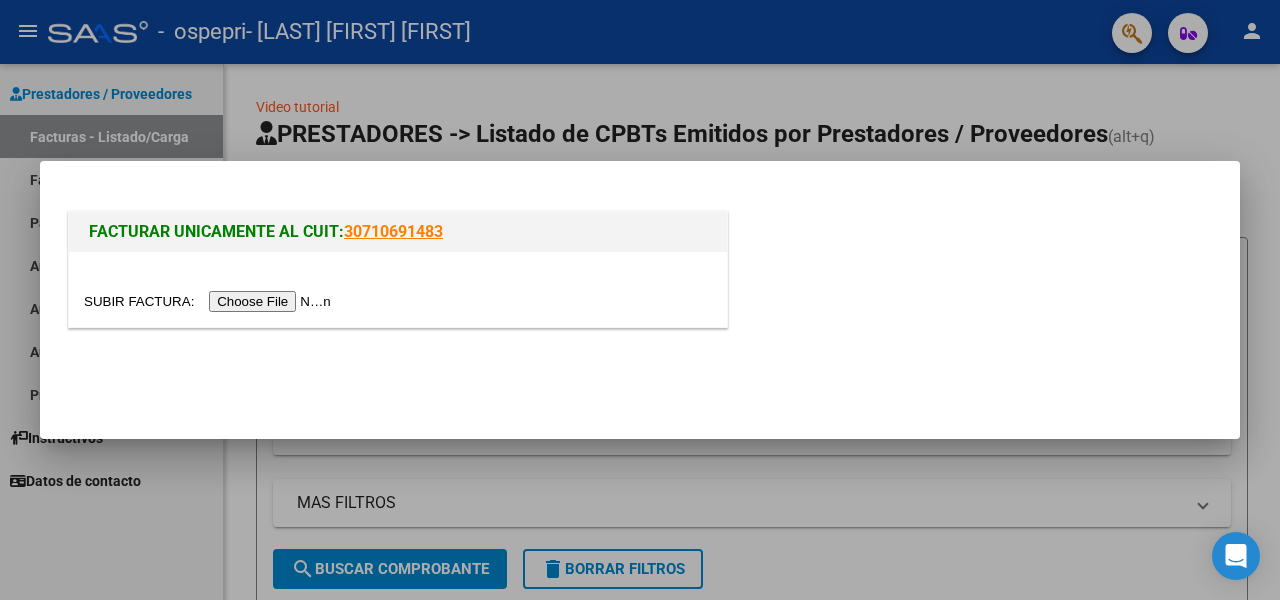 click at bounding box center (210, 301) 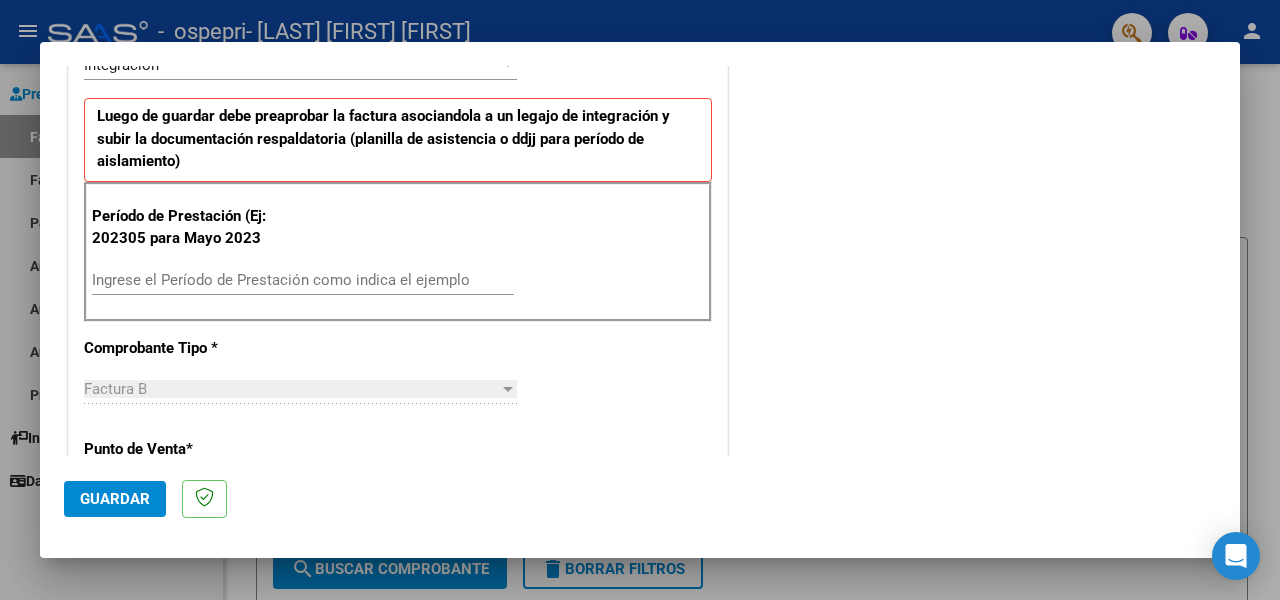 scroll, scrollTop: 500, scrollLeft: 0, axis: vertical 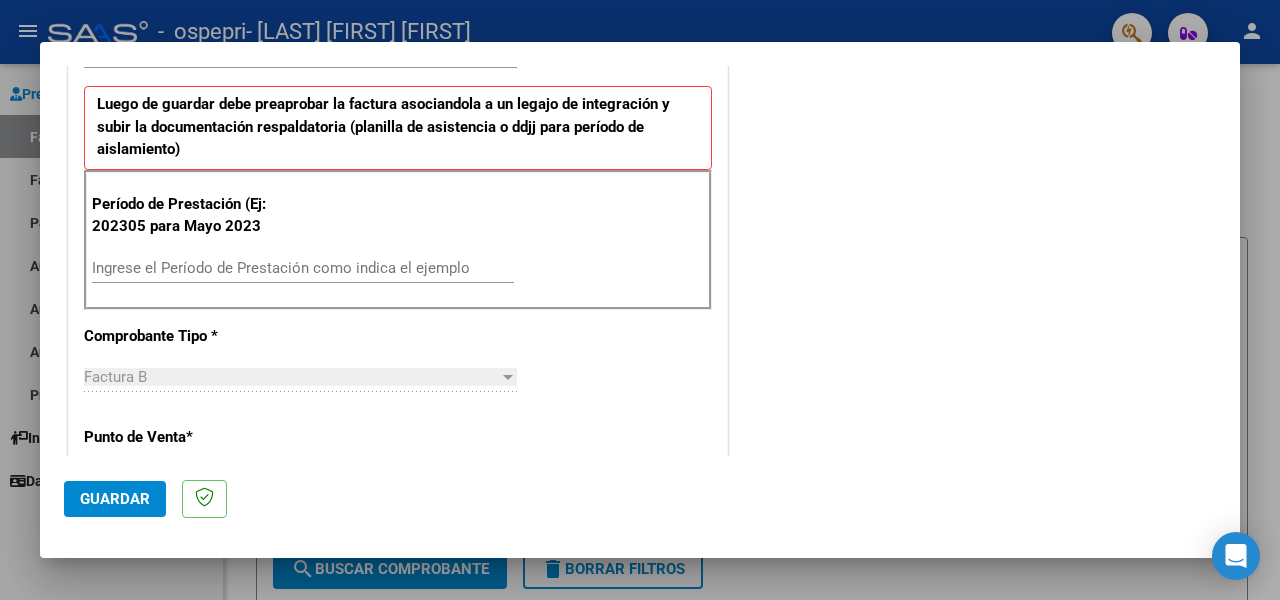 click on "Ingrese el Período de Prestación como indica el ejemplo" at bounding box center (303, 268) 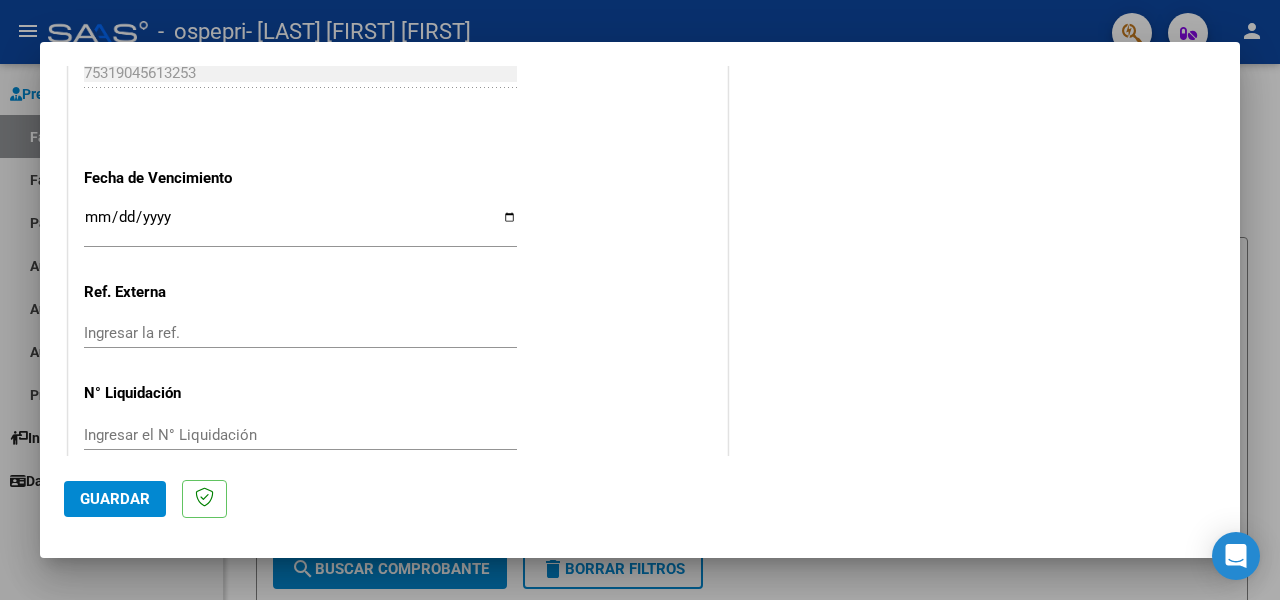 scroll, scrollTop: 1352, scrollLeft: 0, axis: vertical 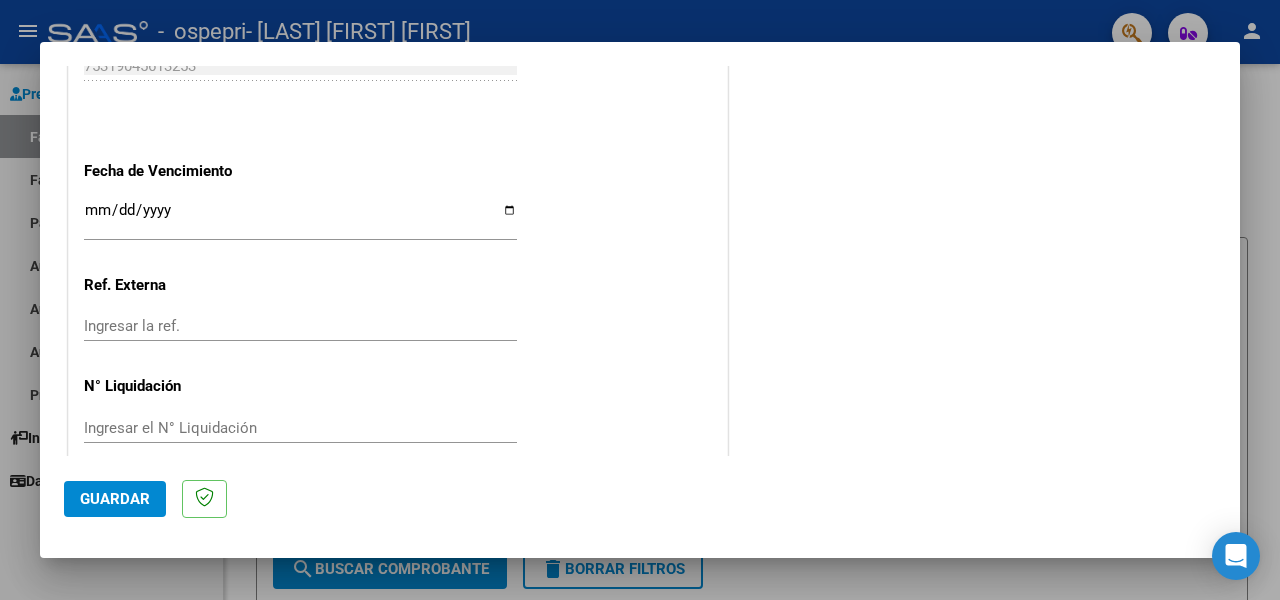type on "202507" 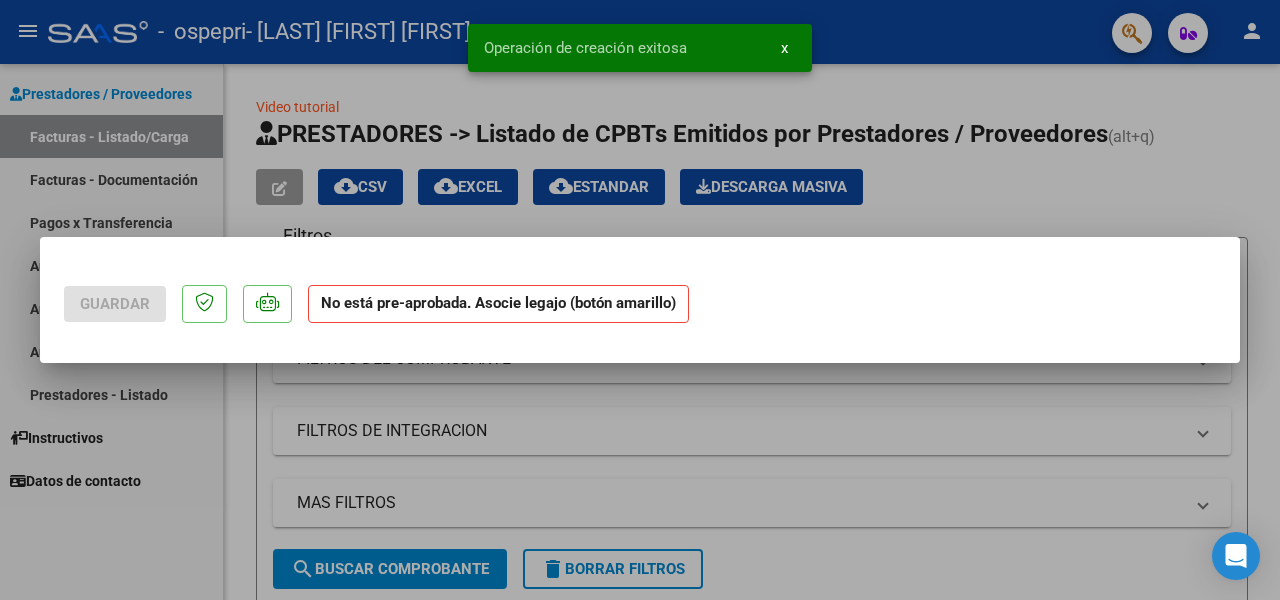 scroll, scrollTop: 0, scrollLeft: 0, axis: both 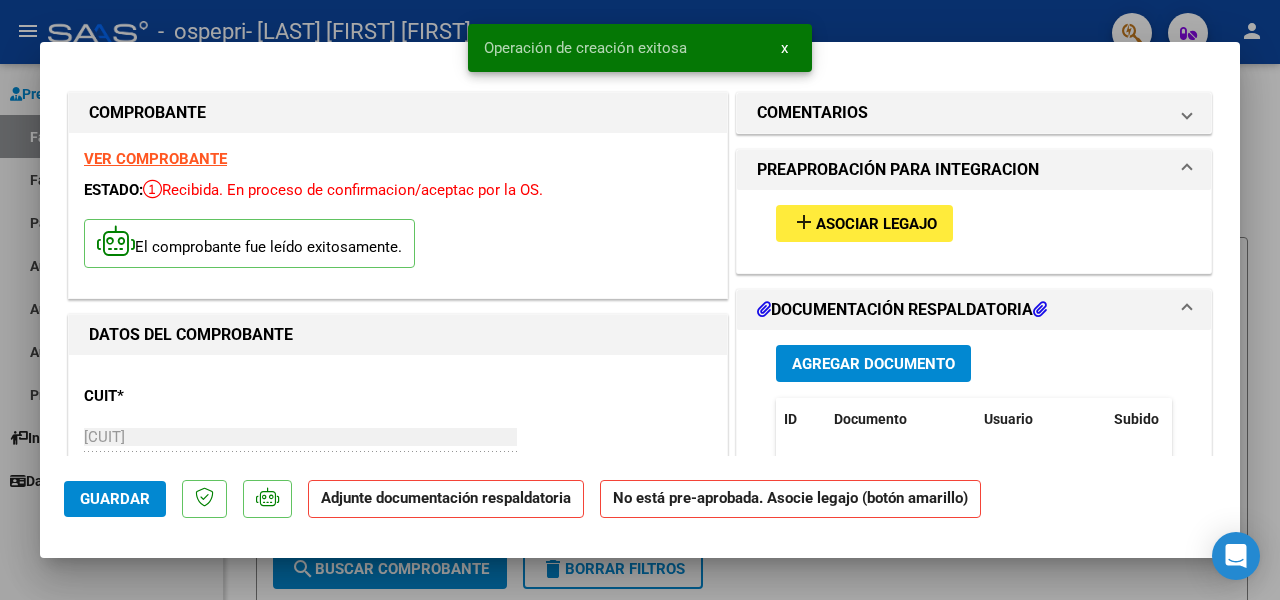 click on "Agregar Documento" at bounding box center [873, 364] 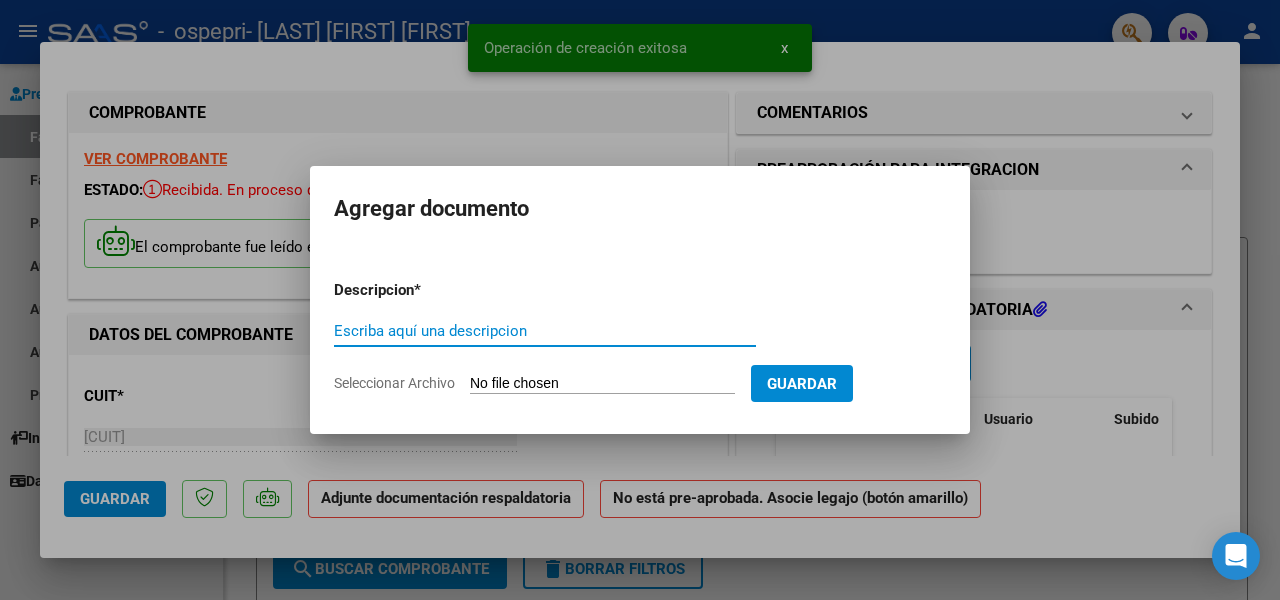 click on "Escriba aquí una descripcion" at bounding box center [545, 331] 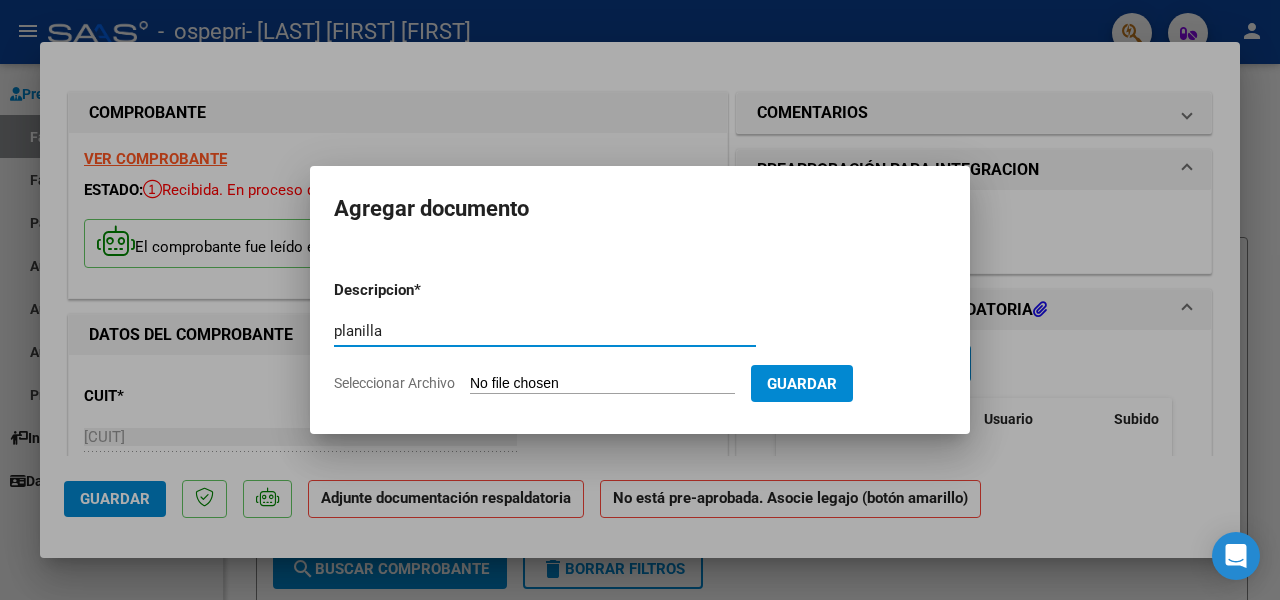 type on "planilla" 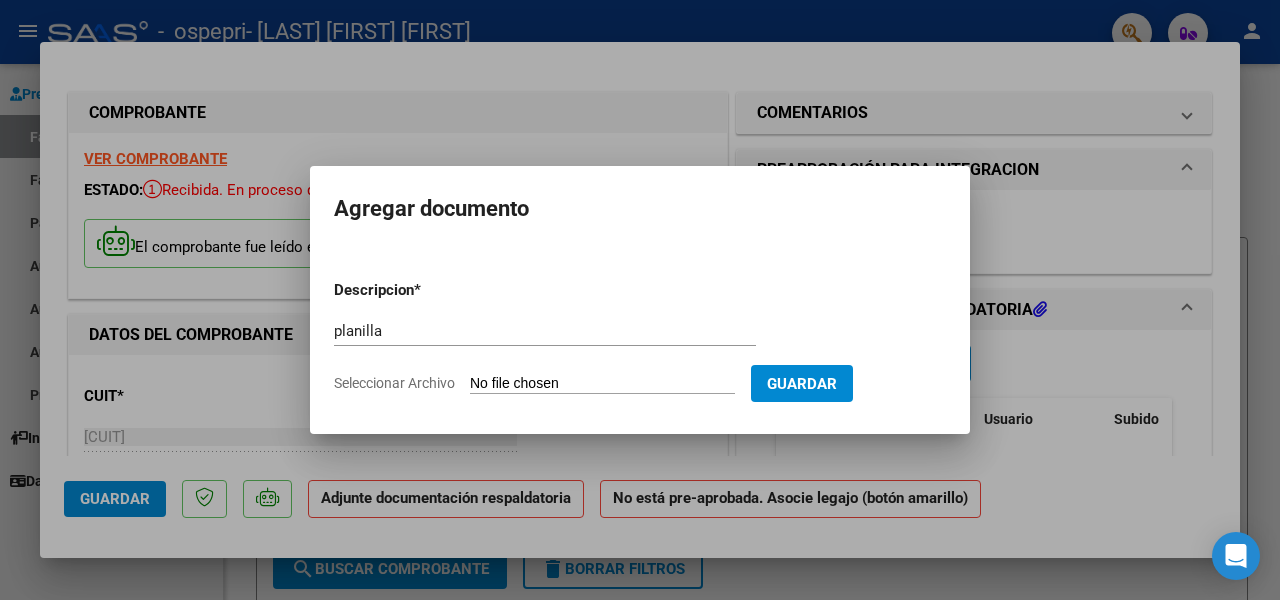 type on "C:\fakepath\[NAME].pdf" 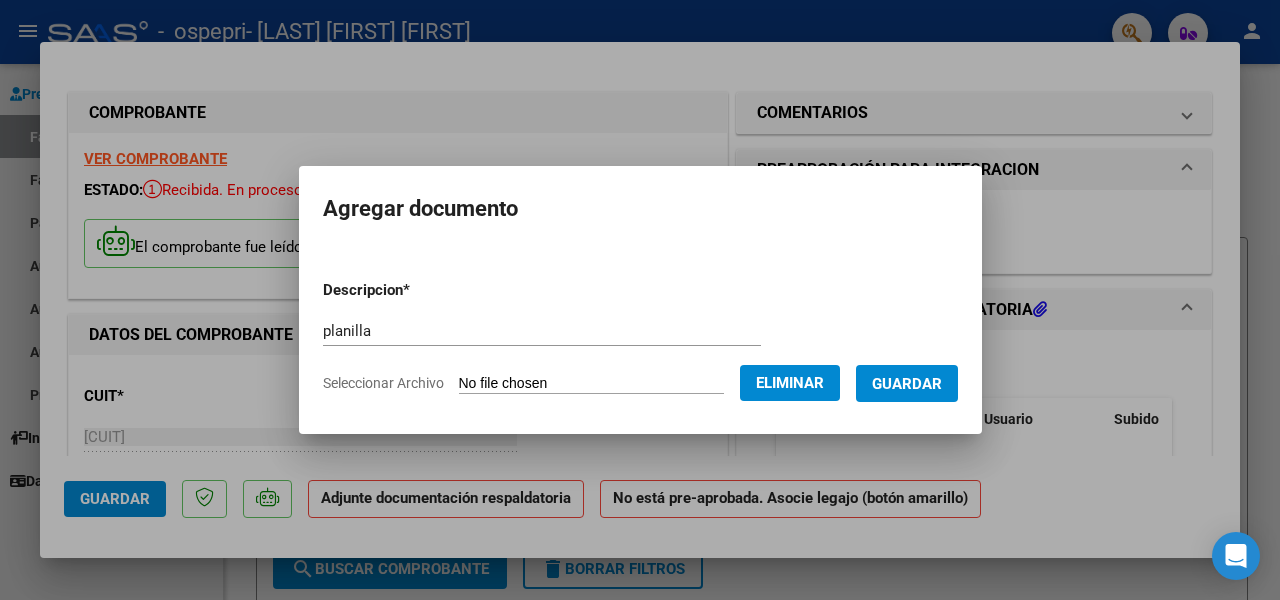 click on "Guardar" at bounding box center (907, 384) 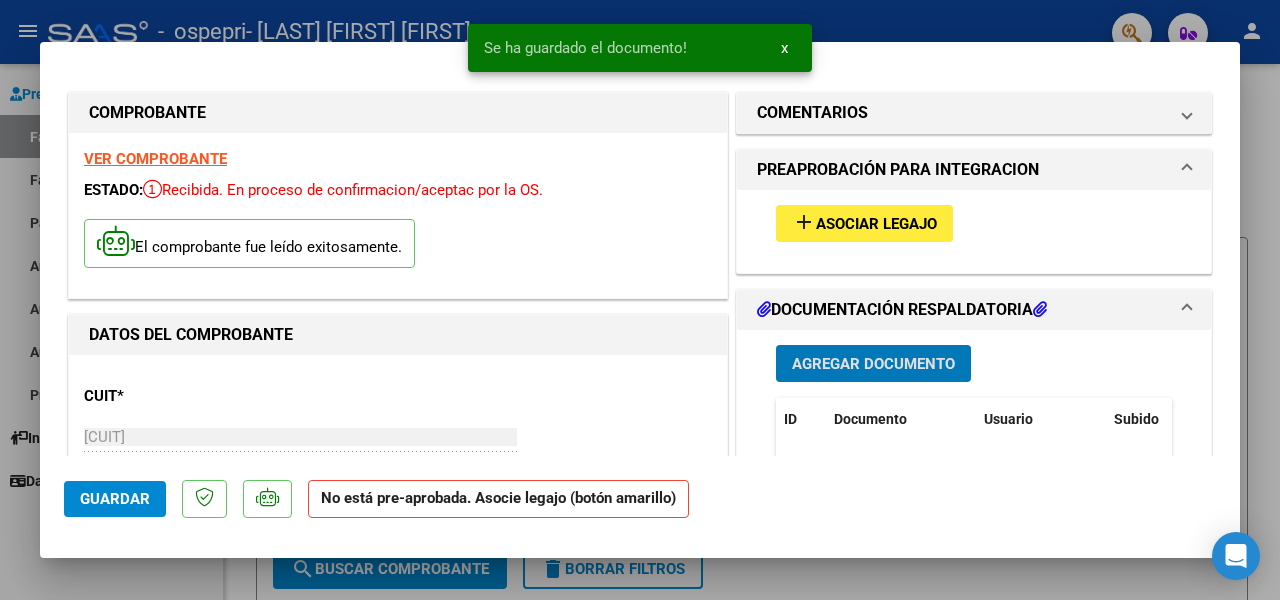 click on "Guardar" 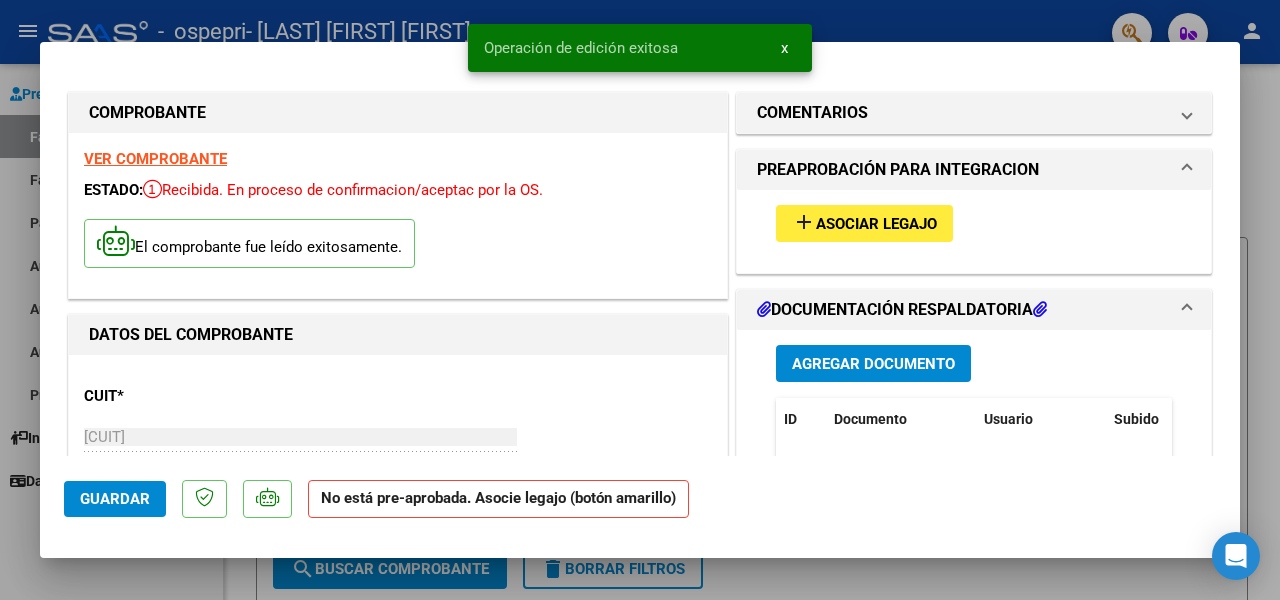 click at bounding box center (640, 300) 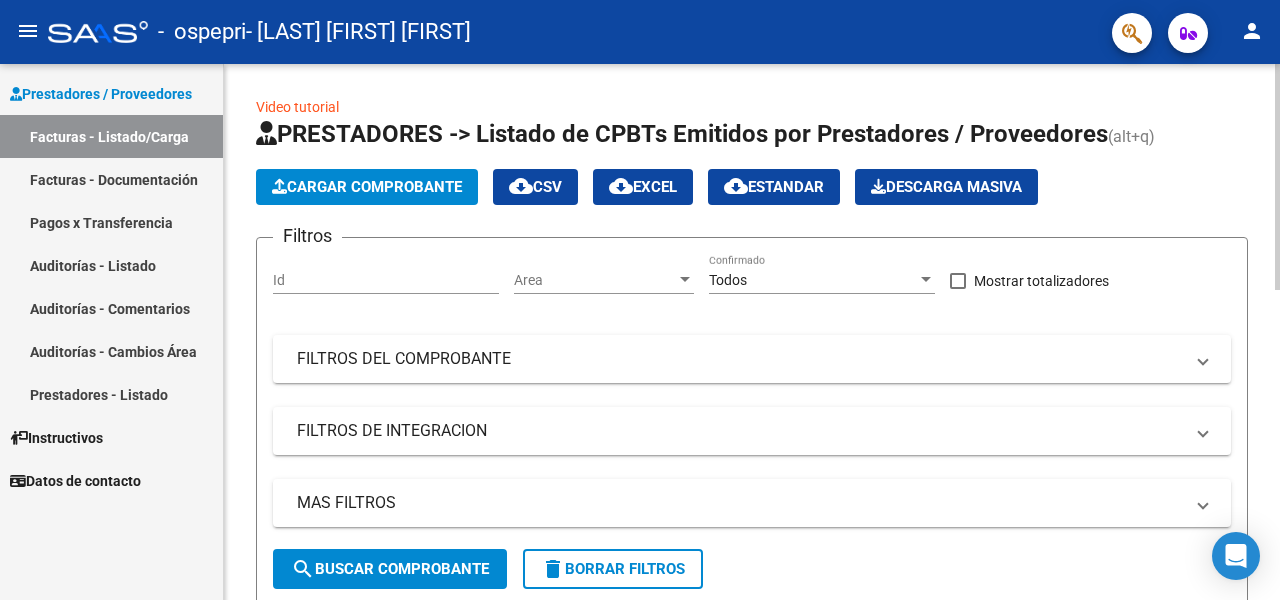 click on "Cargar Comprobante" 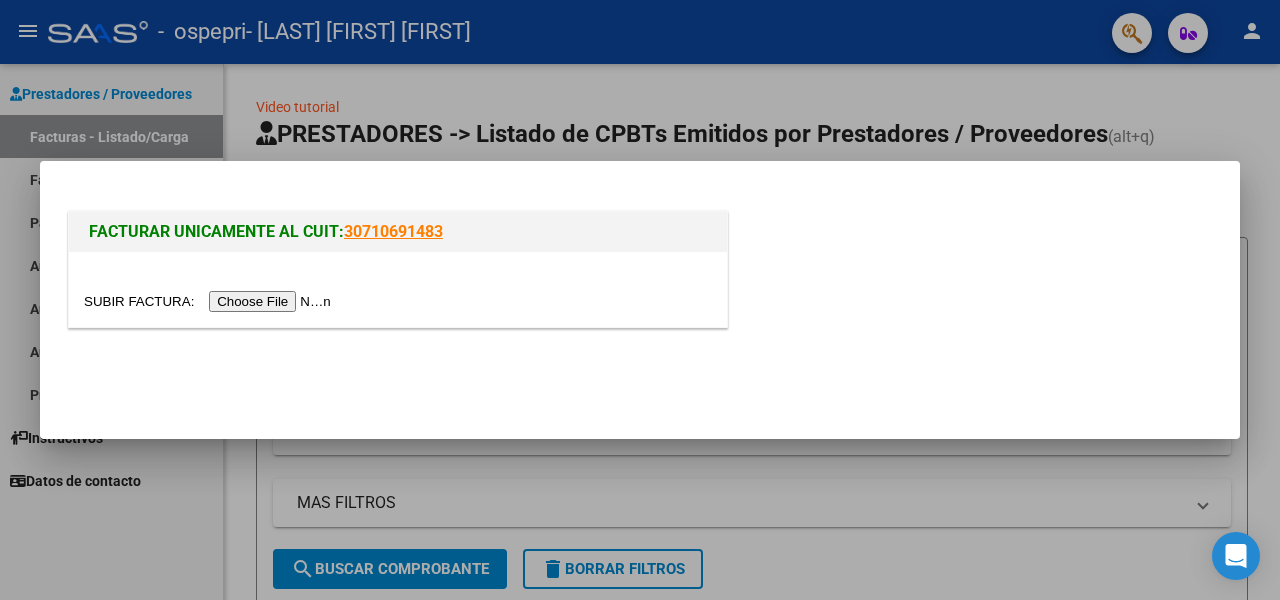 click at bounding box center [210, 301] 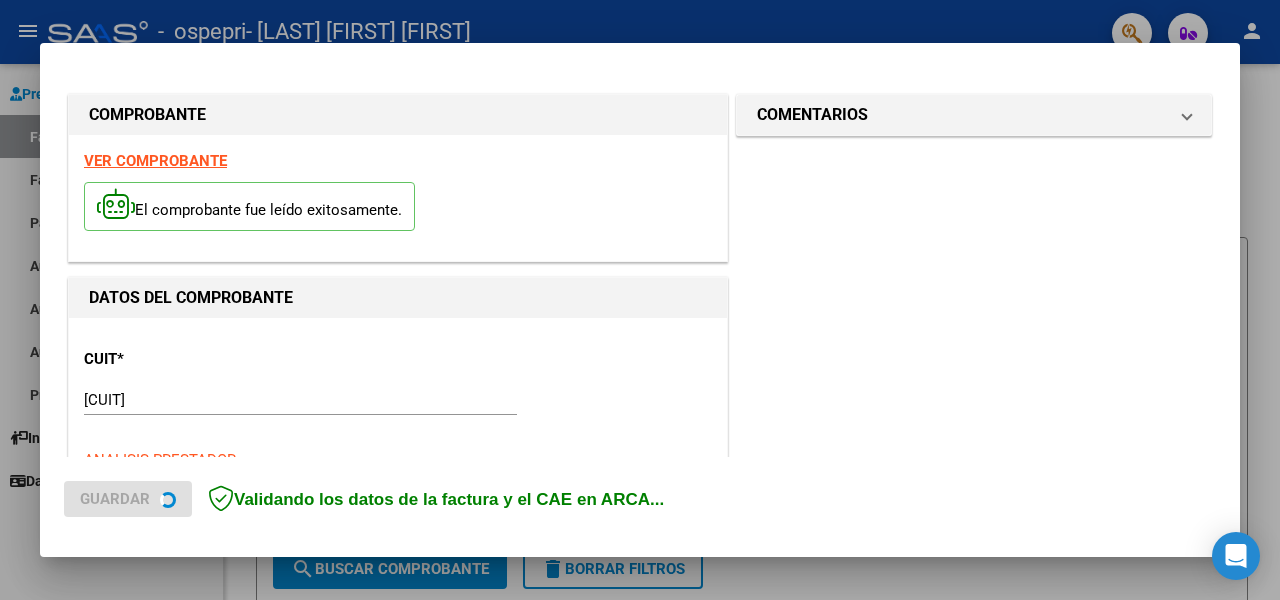 scroll, scrollTop: 300, scrollLeft: 0, axis: vertical 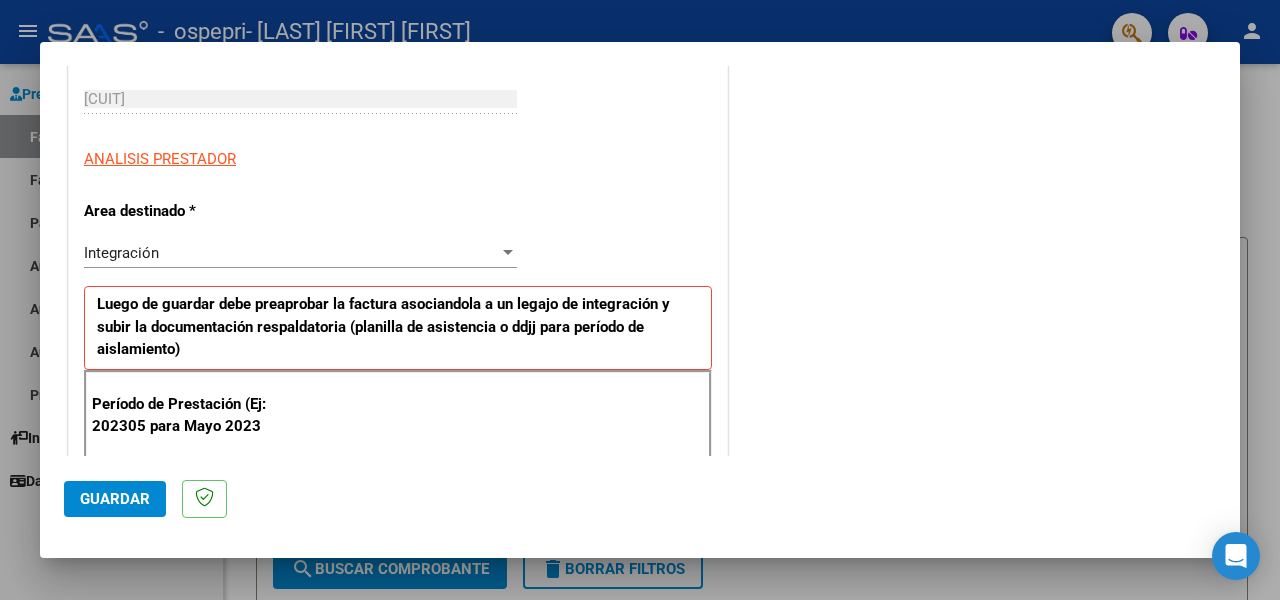 click on "Integración" at bounding box center [291, 253] 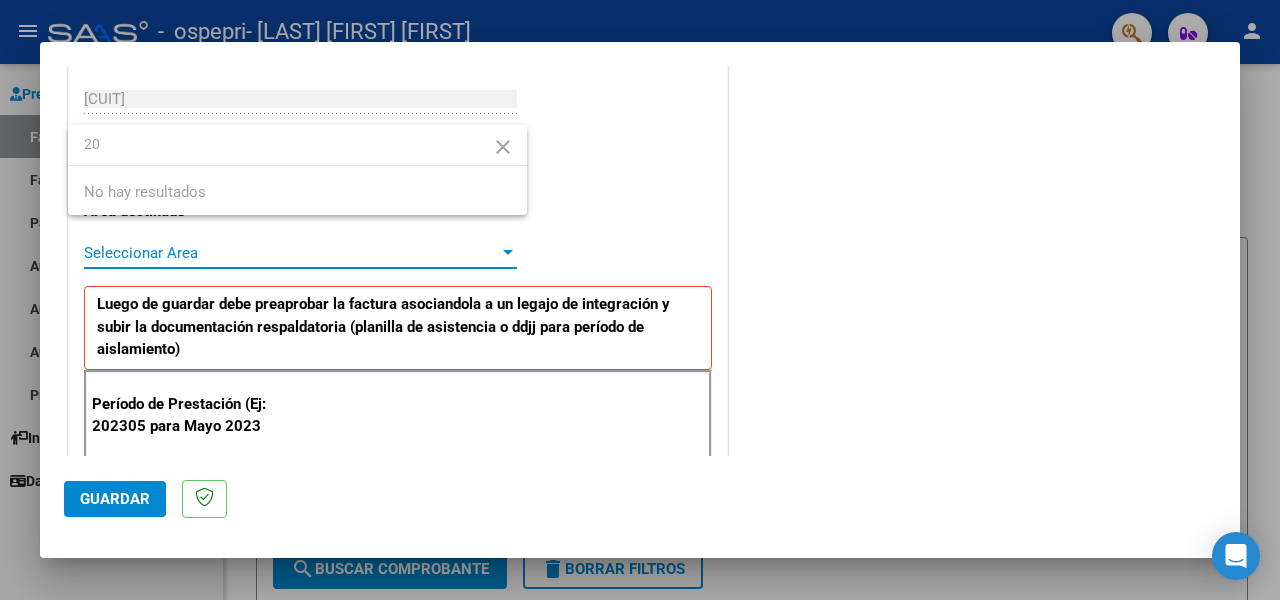 scroll, scrollTop: 0, scrollLeft: 0, axis: both 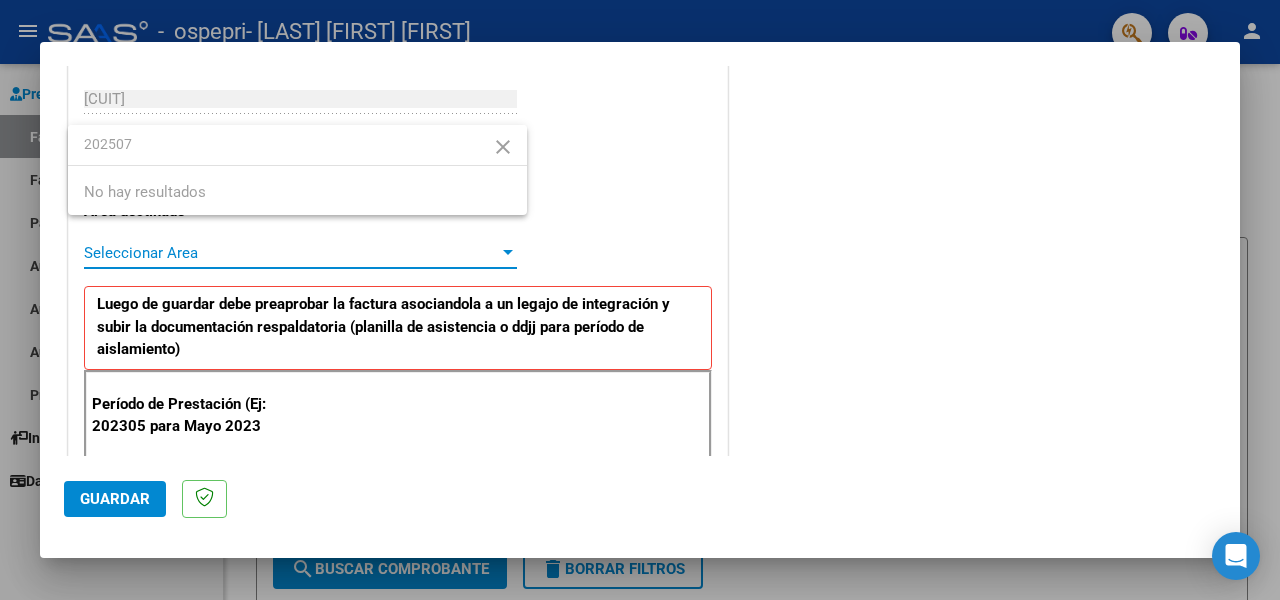type on "202507" 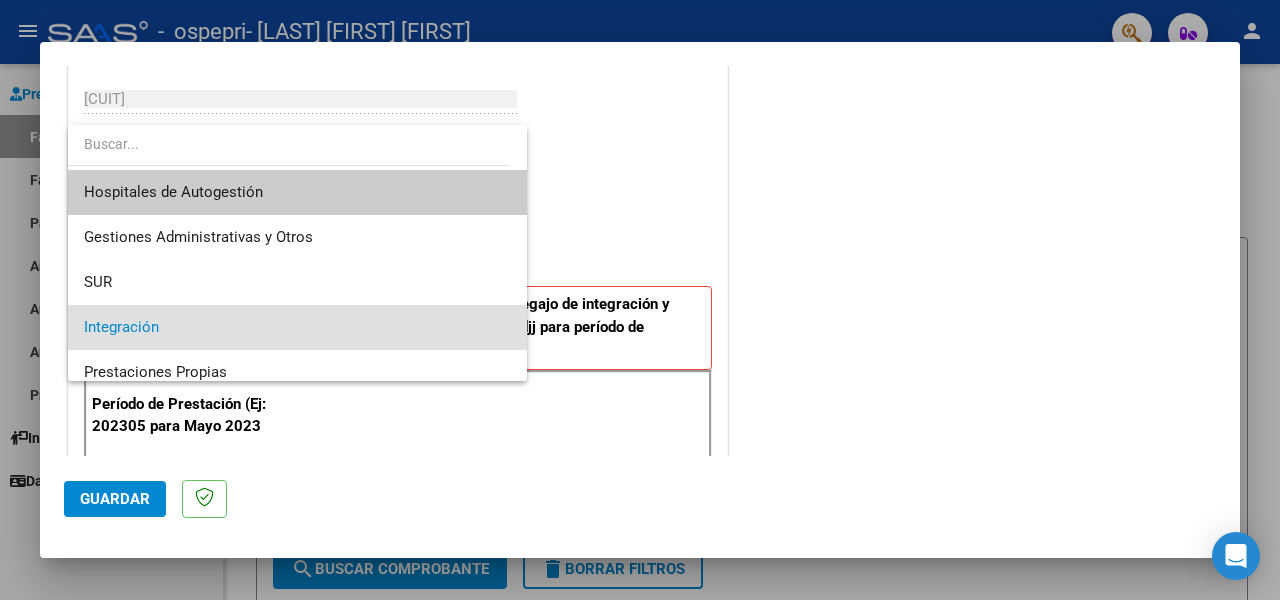 click at bounding box center [640, 300] 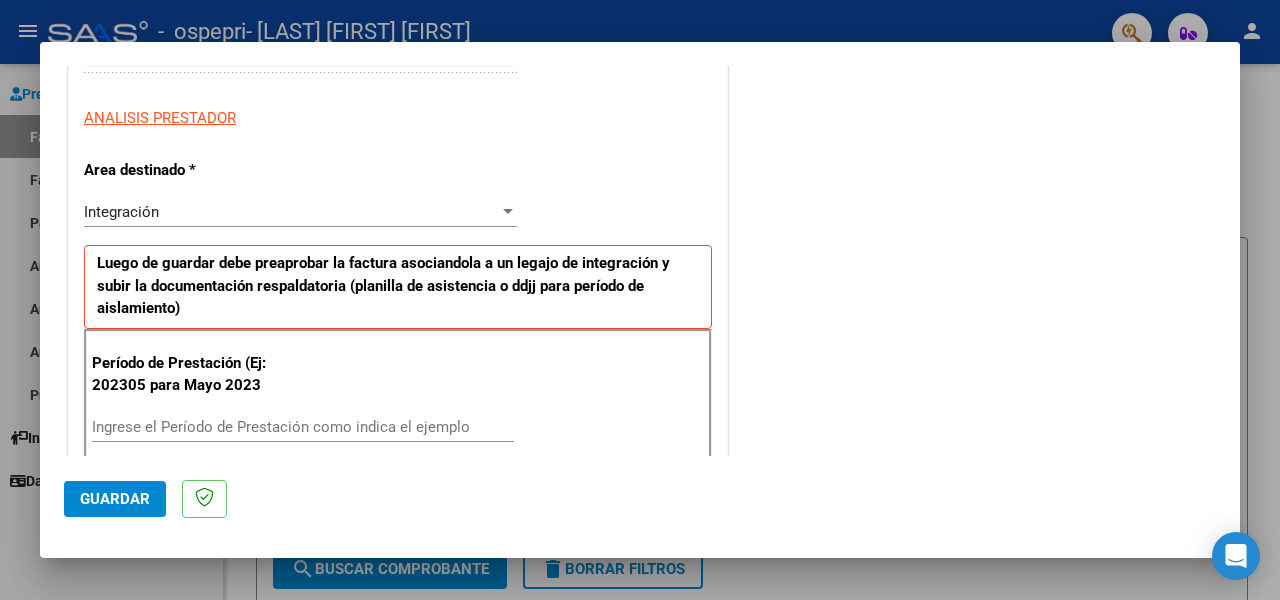 scroll, scrollTop: 600, scrollLeft: 0, axis: vertical 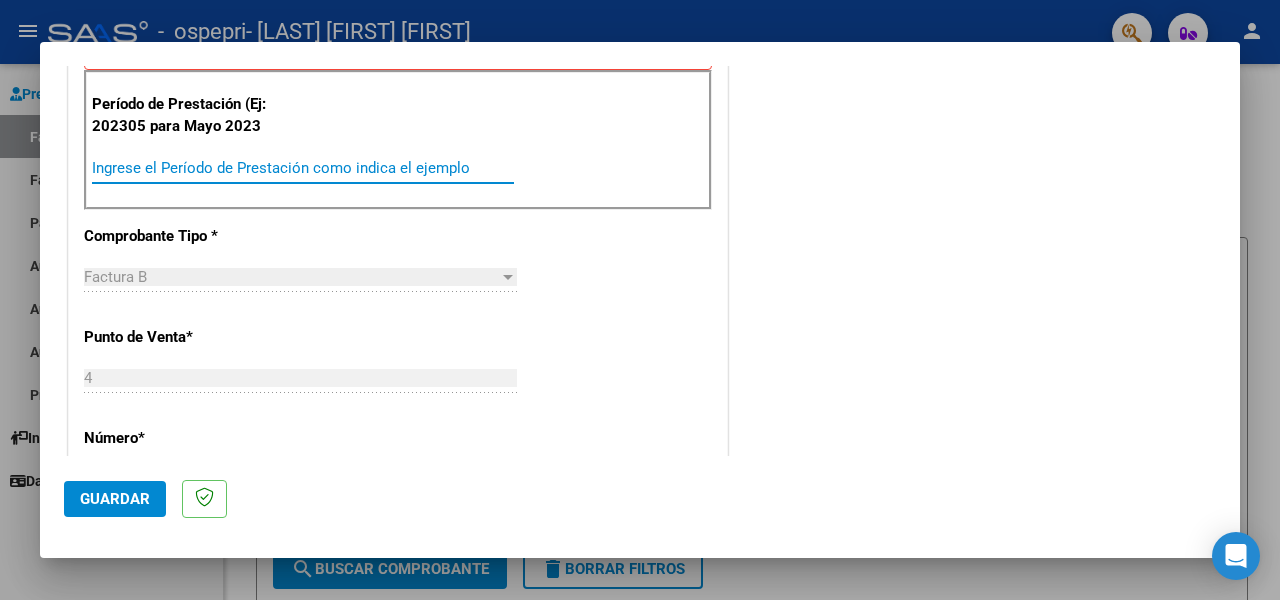 click on "Ingrese el Período de Prestación como indica el ejemplo" at bounding box center [303, 168] 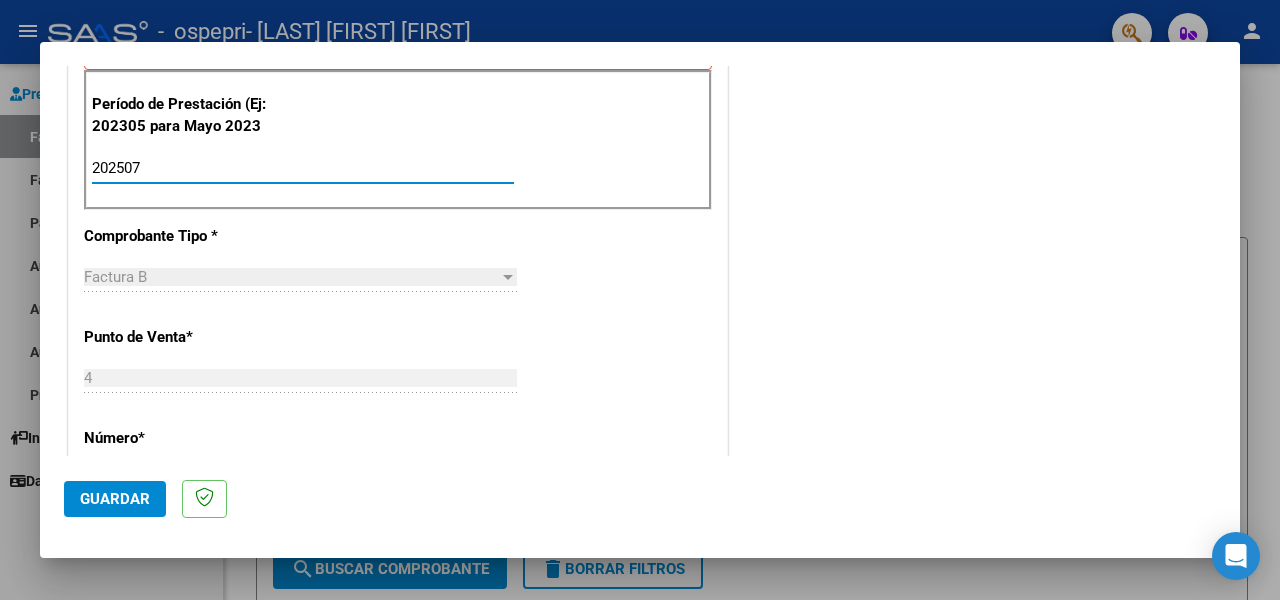 type on "202507" 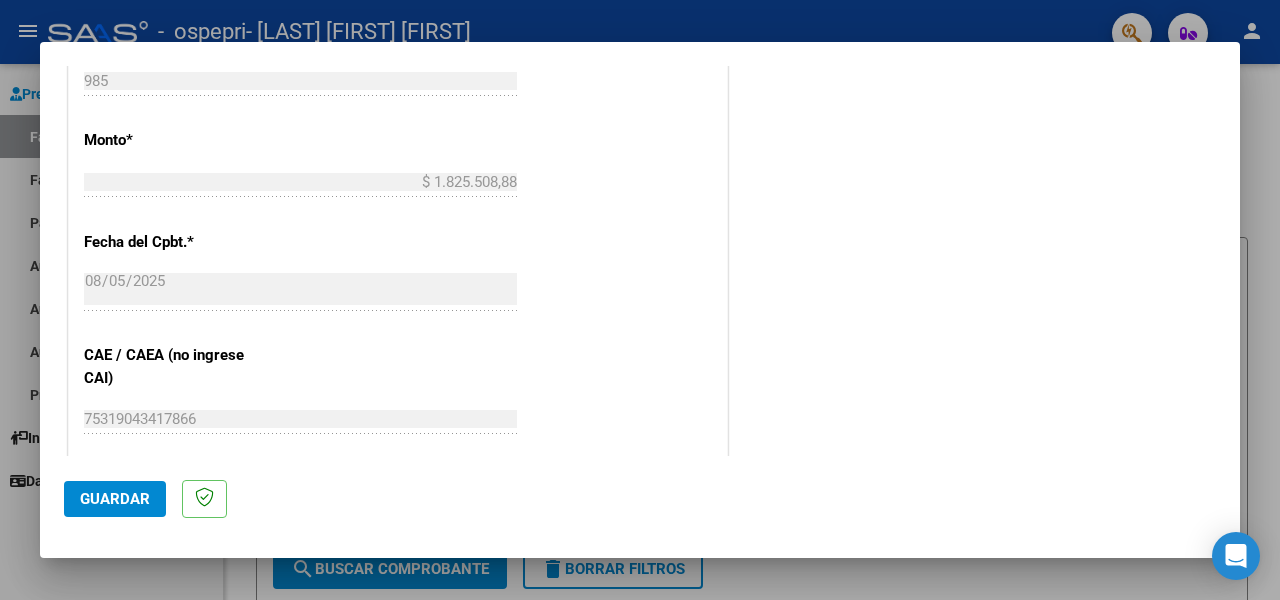 scroll, scrollTop: 1000, scrollLeft: 0, axis: vertical 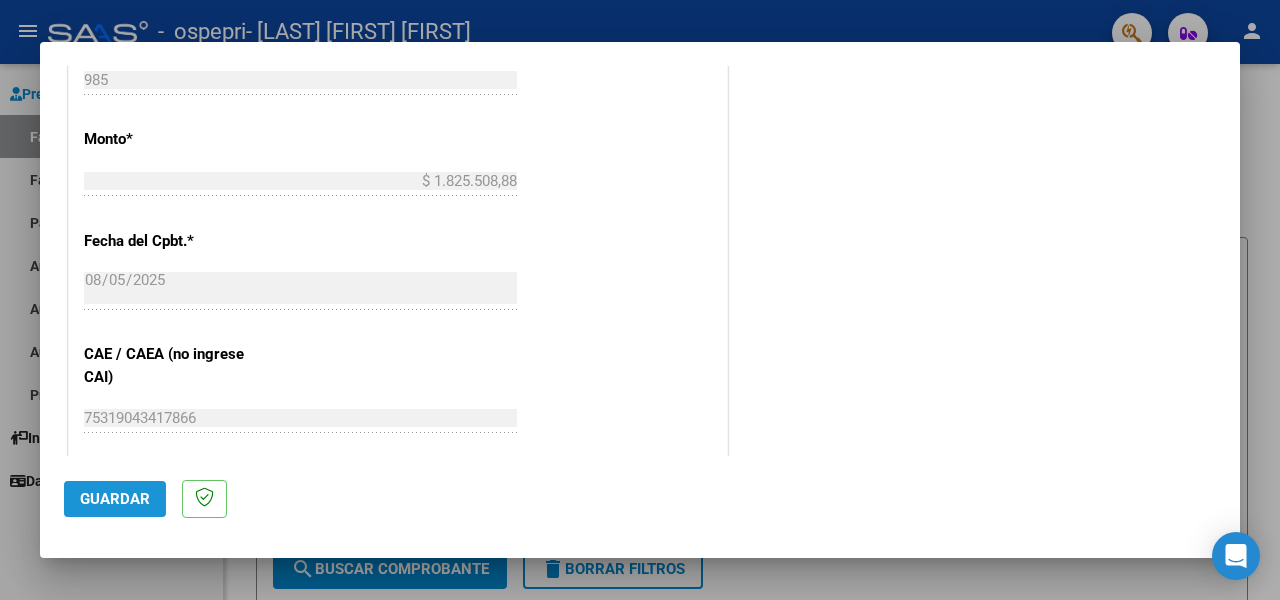 click on "Guardar" 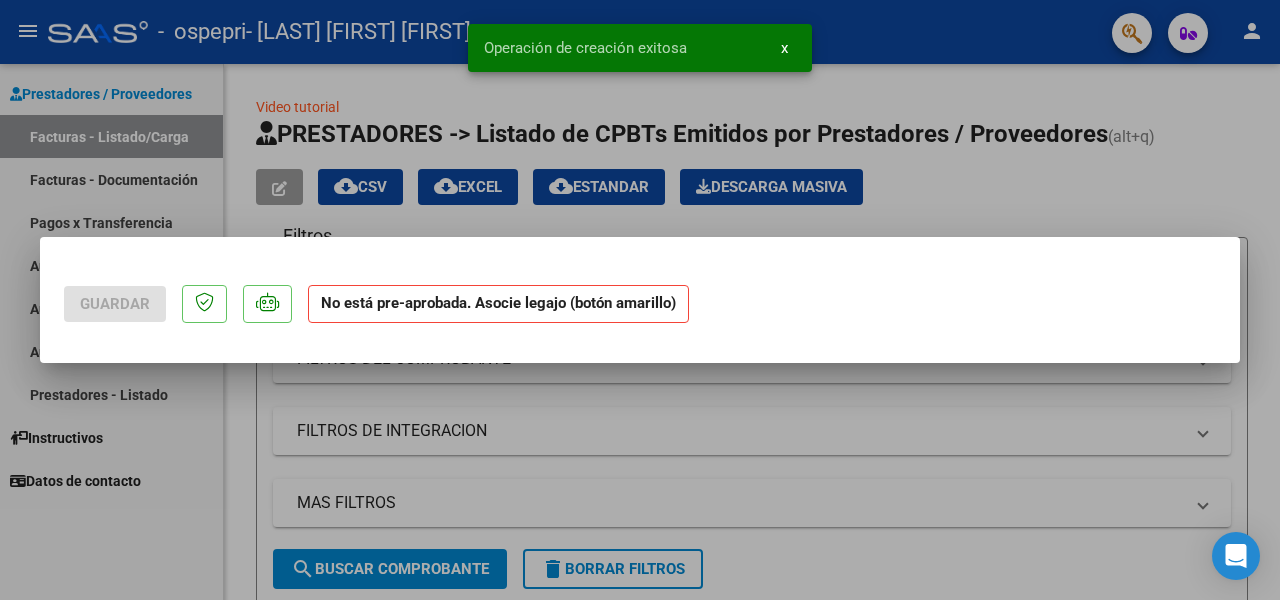scroll, scrollTop: 0, scrollLeft: 0, axis: both 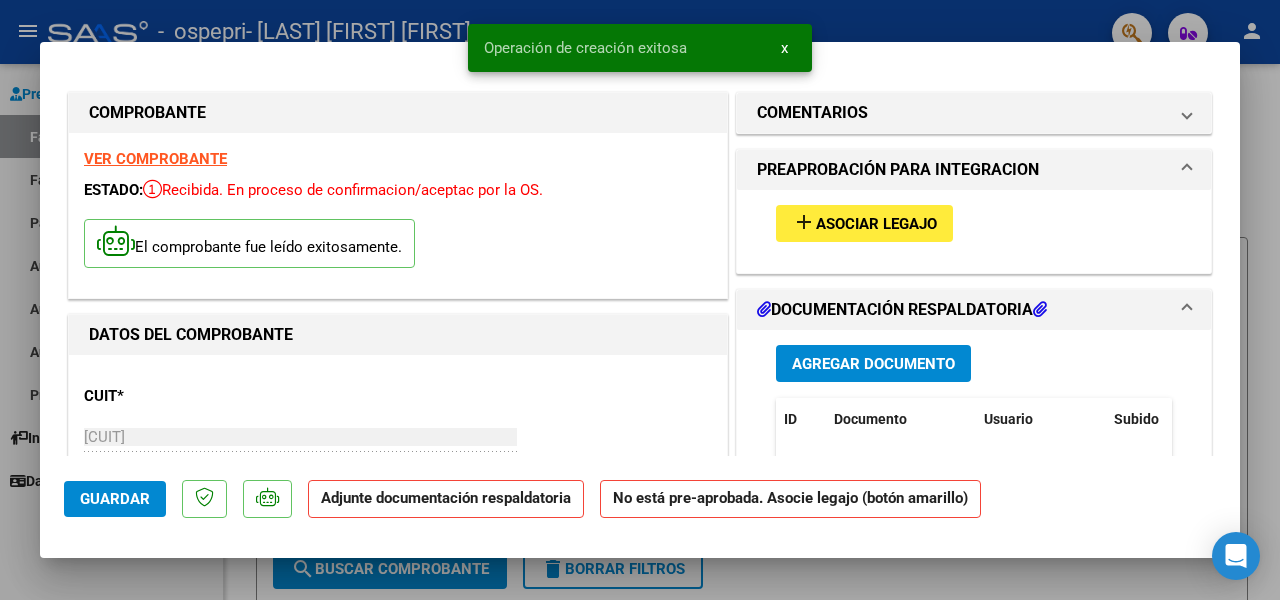 click on "Agregar Documento" at bounding box center (873, 364) 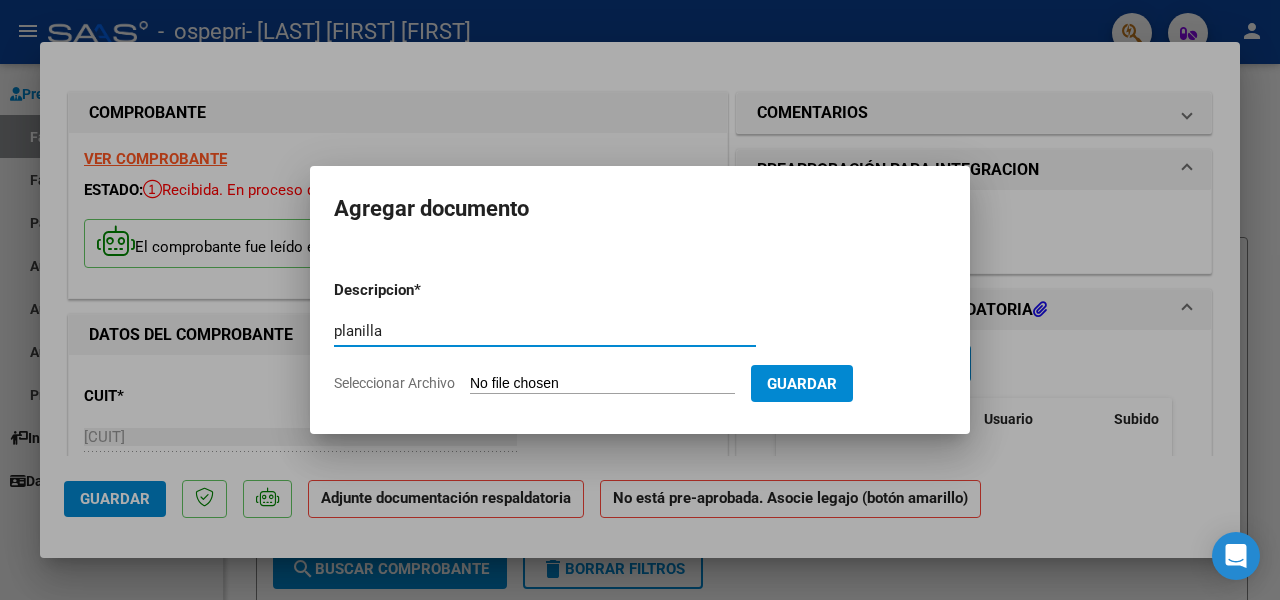 type on "planilla" 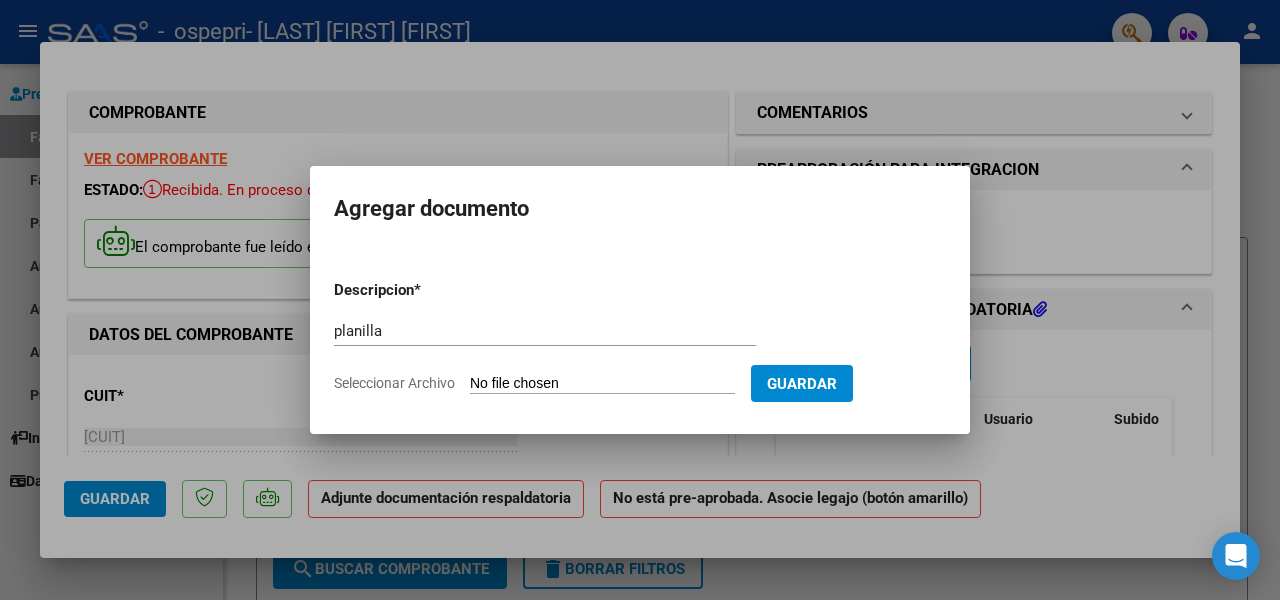 click on "Seleccionar Archivo" at bounding box center [602, 384] 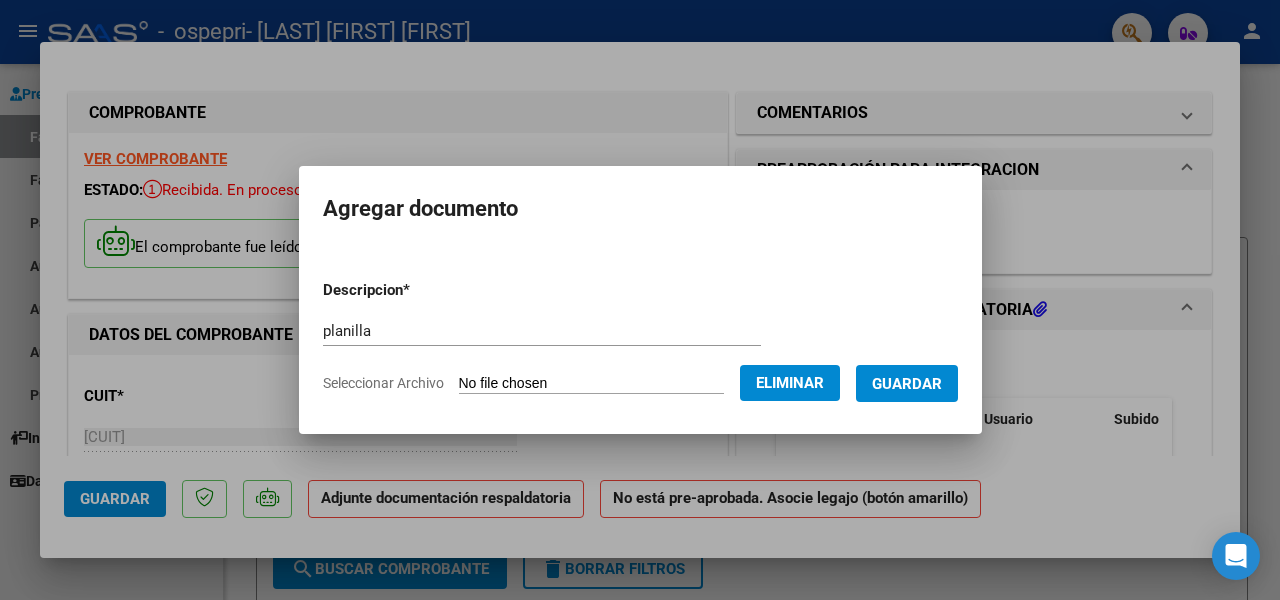 click on "Guardar" at bounding box center (907, 384) 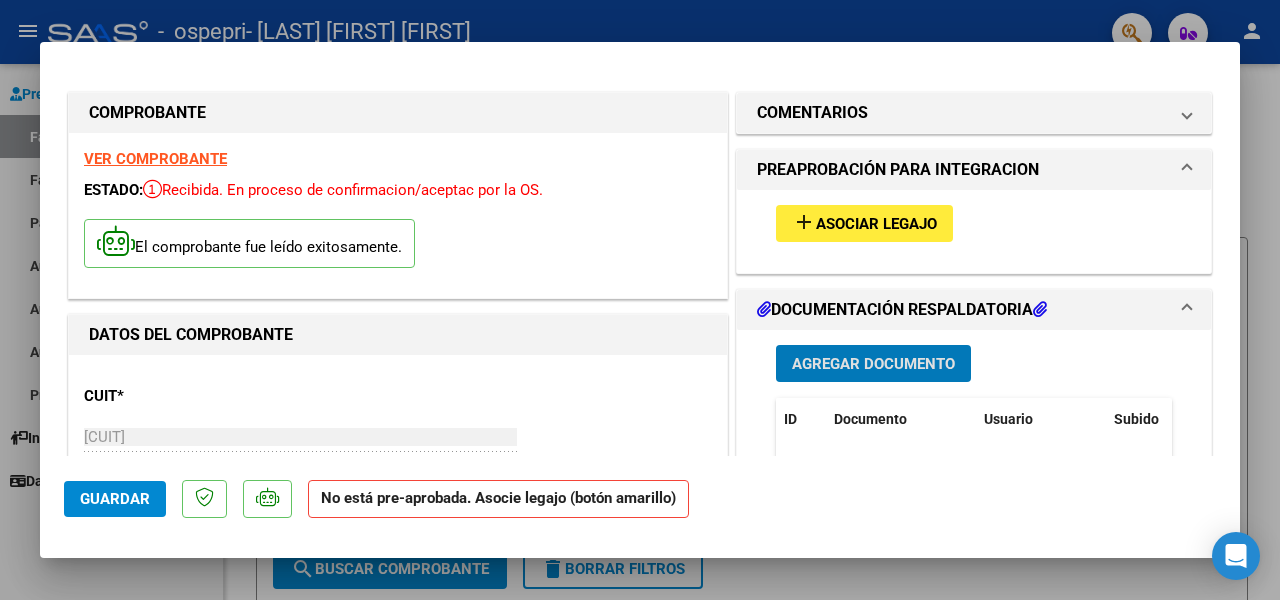 type 